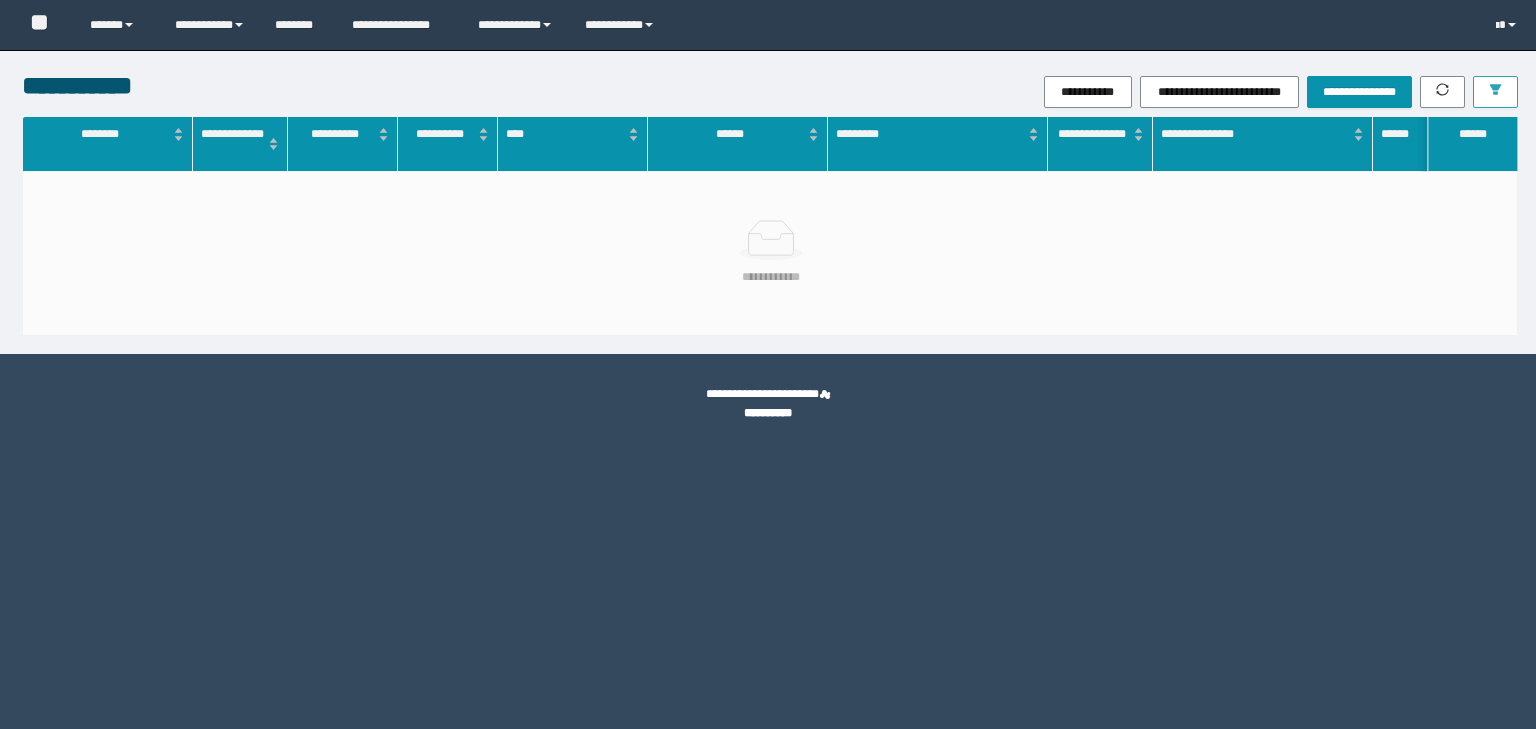 scroll, scrollTop: 0, scrollLeft: 0, axis: both 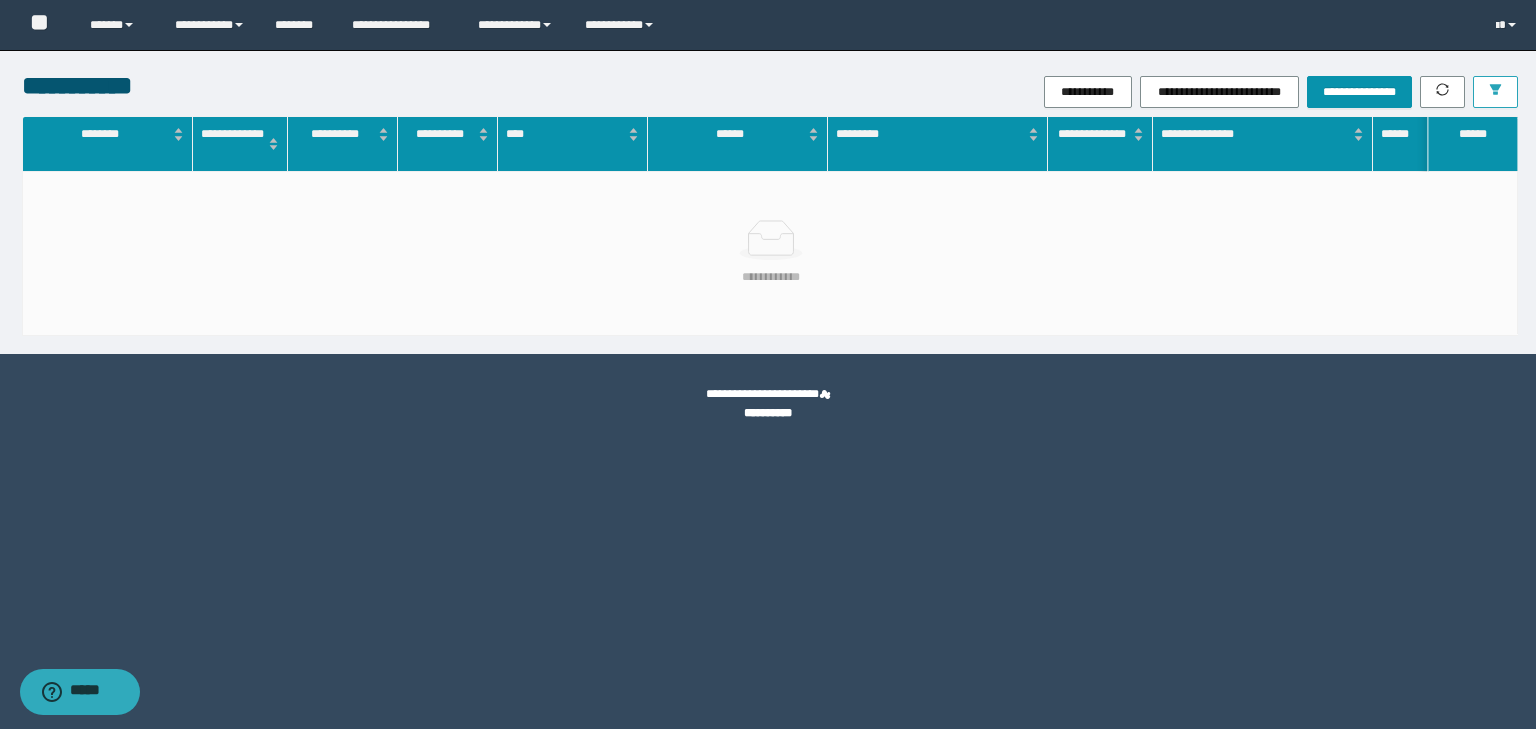 click 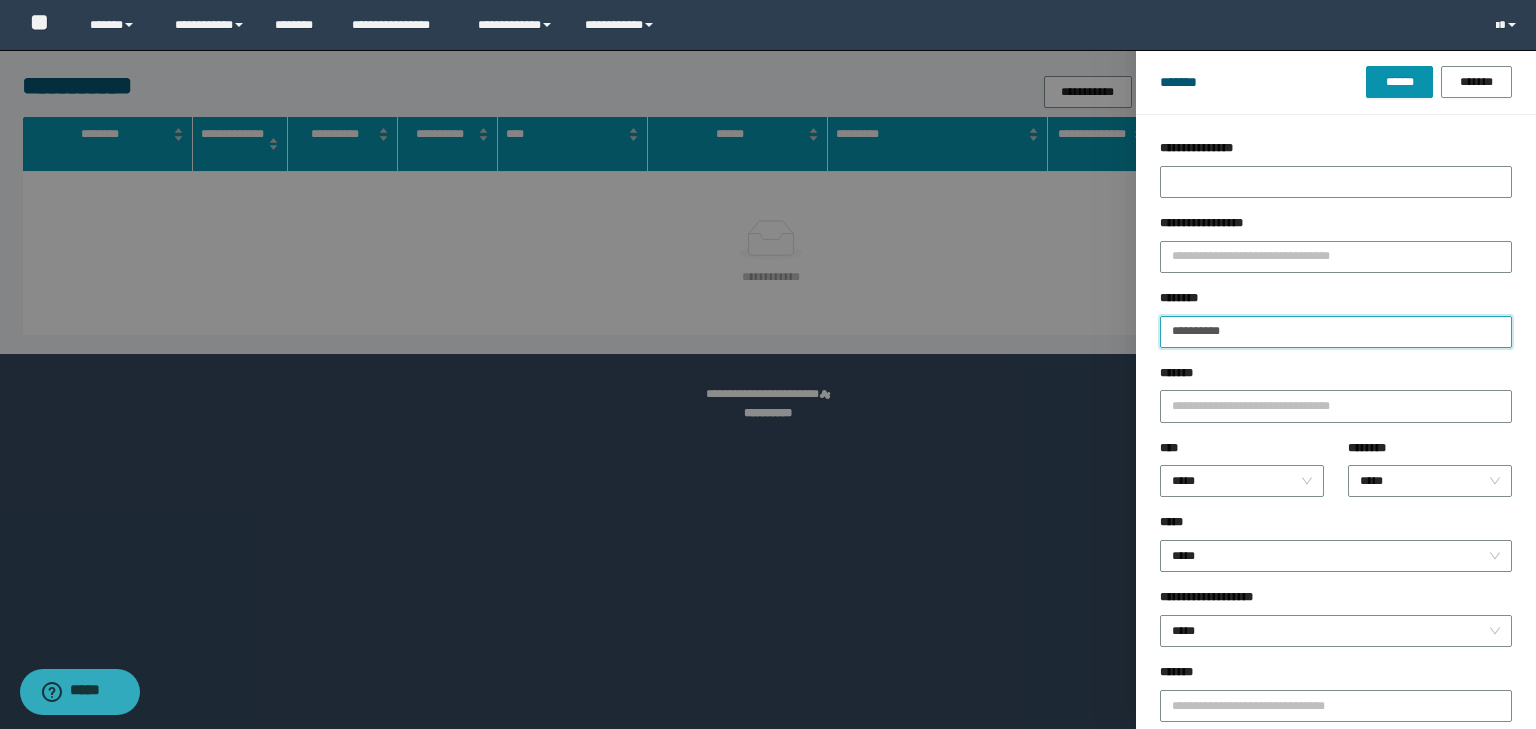 drag, startPoint x: 1086, startPoint y: 307, endPoint x: 1024, endPoint y: 304, distance: 62.072536 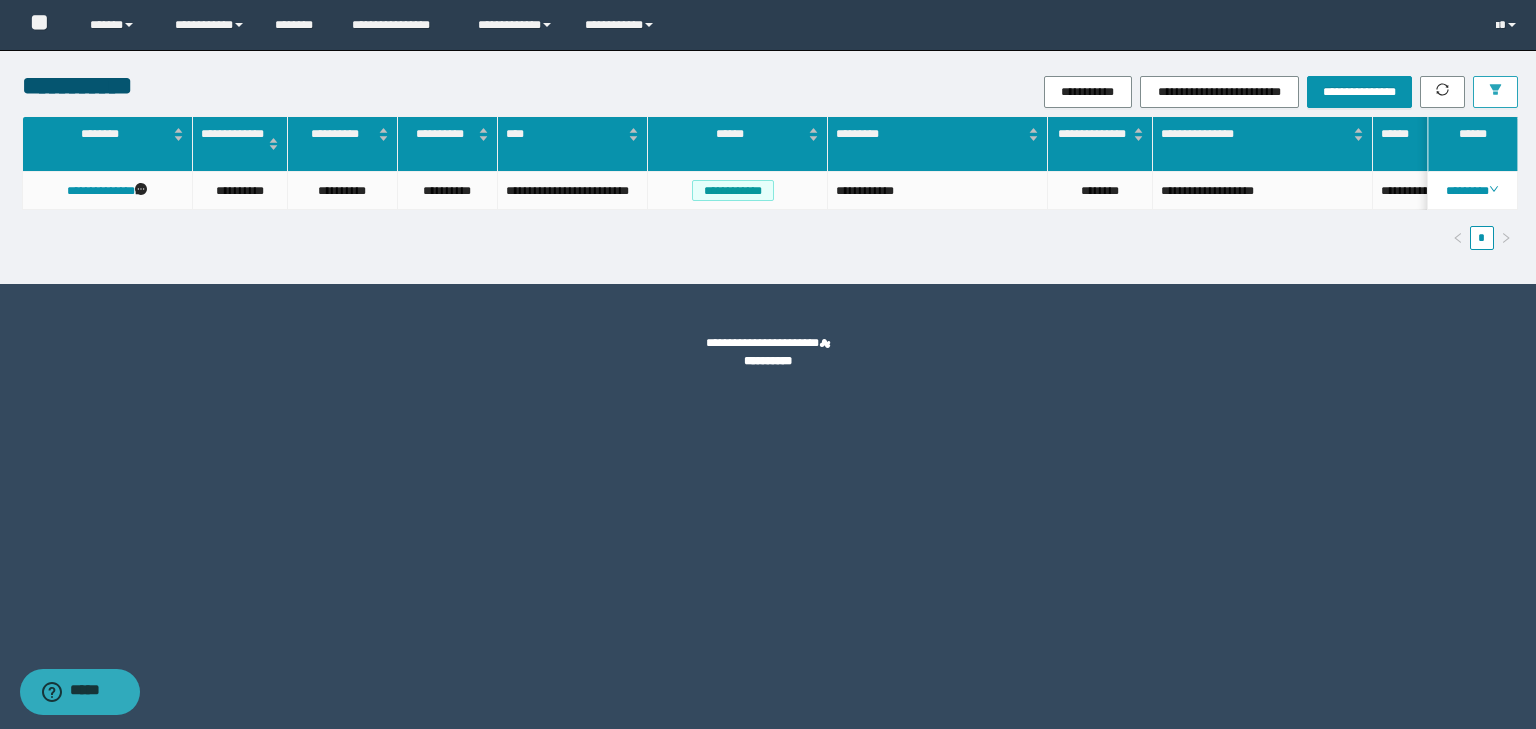 click 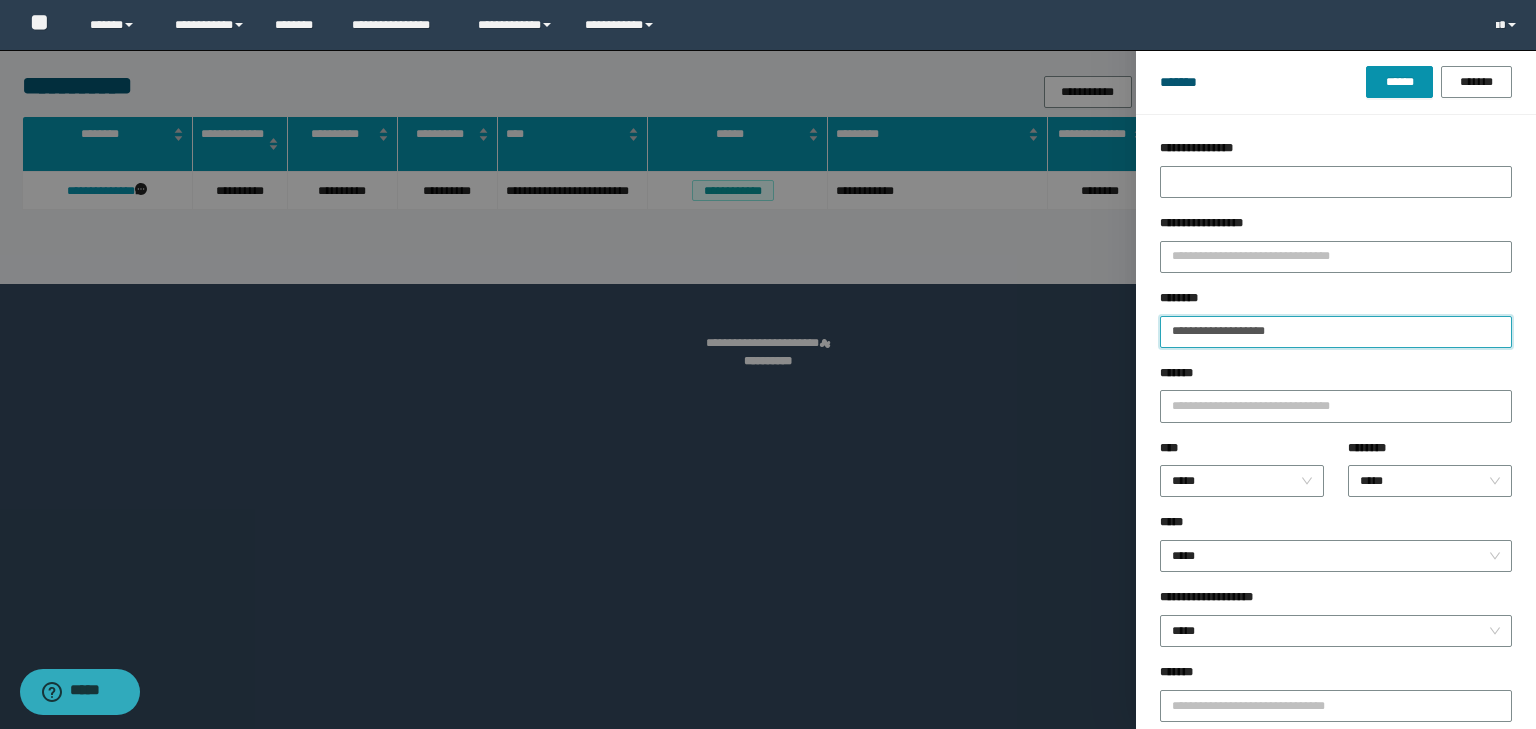 drag, startPoint x: 1309, startPoint y: 331, endPoint x: 1076, endPoint y: 331, distance: 233 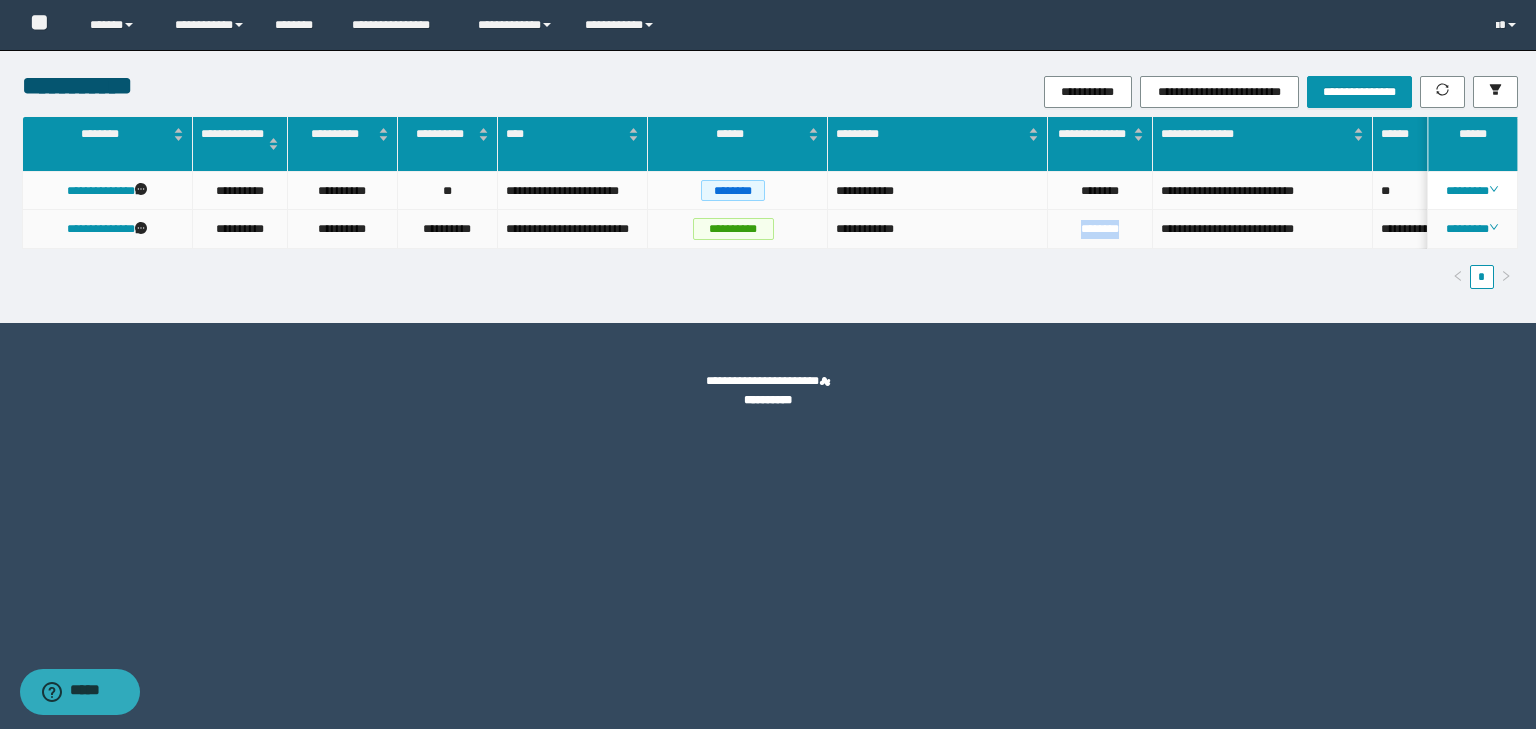 drag, startPoint x: 1140, startPoint y: 224, endPoint x: 1057, endPoint y: 236, distance: 83.86298 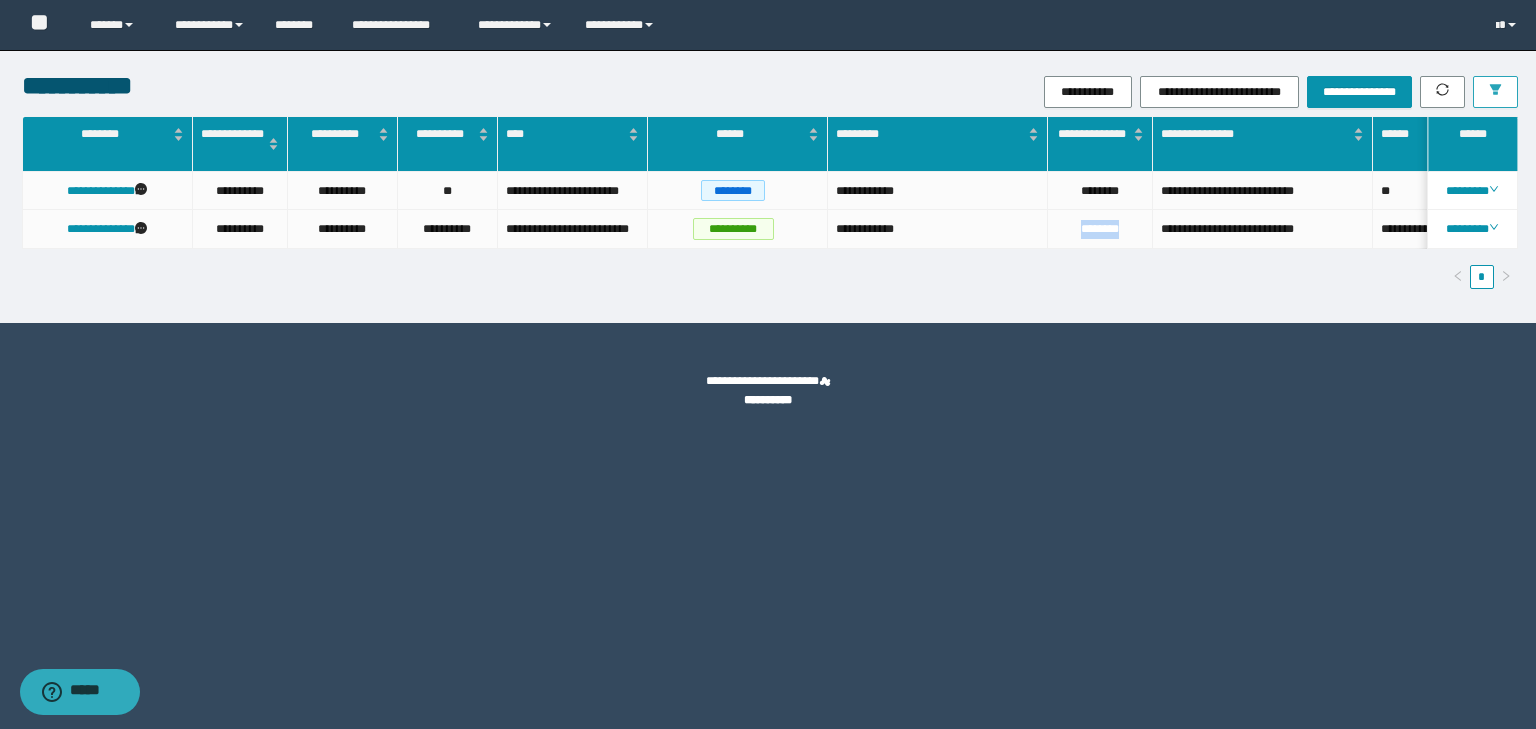 click at bounding box center [1495, 92] 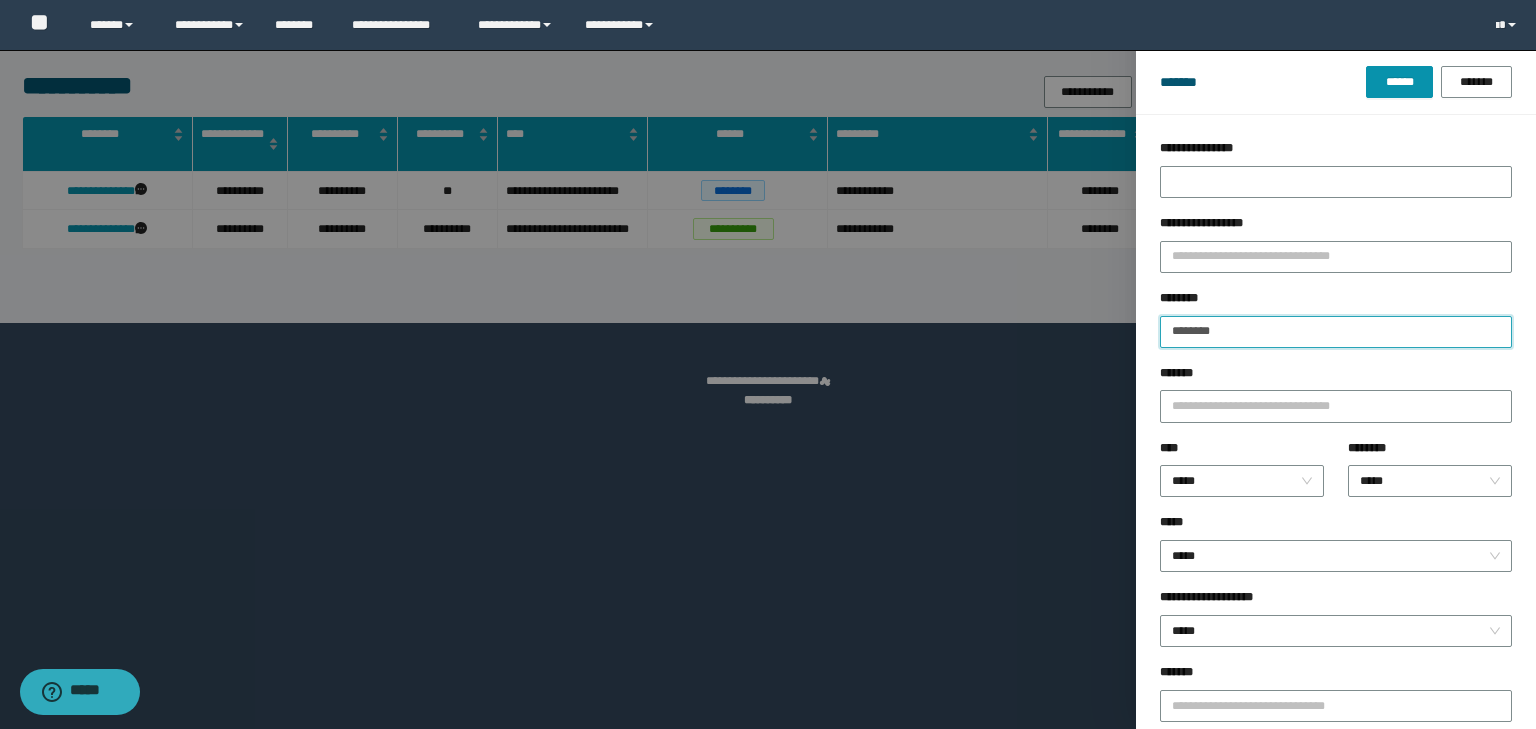 drag, startPoint x: 1196, startPoint y: 332, endPoint x: 1112, endPoint y: 323, distance: 84.48077 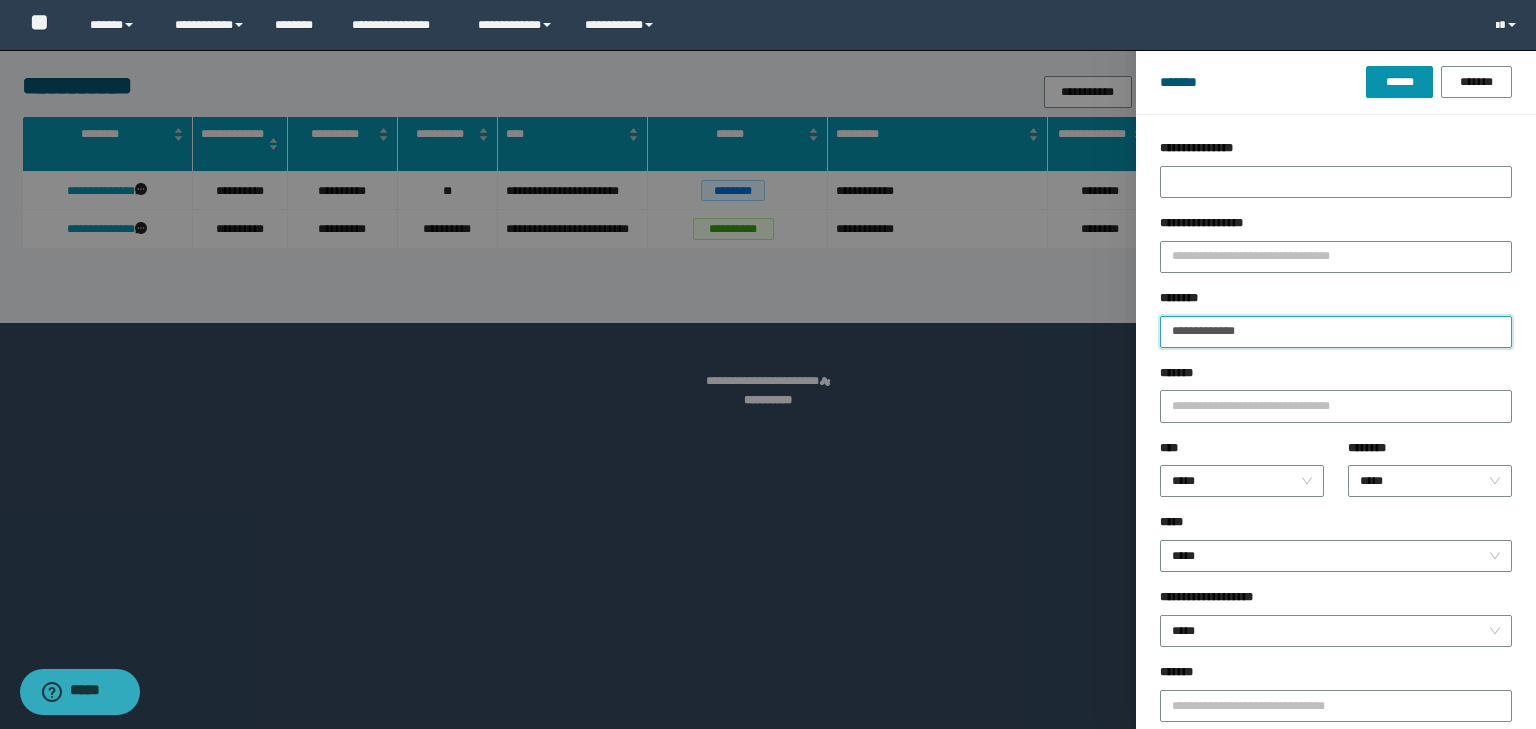 type on "**********" 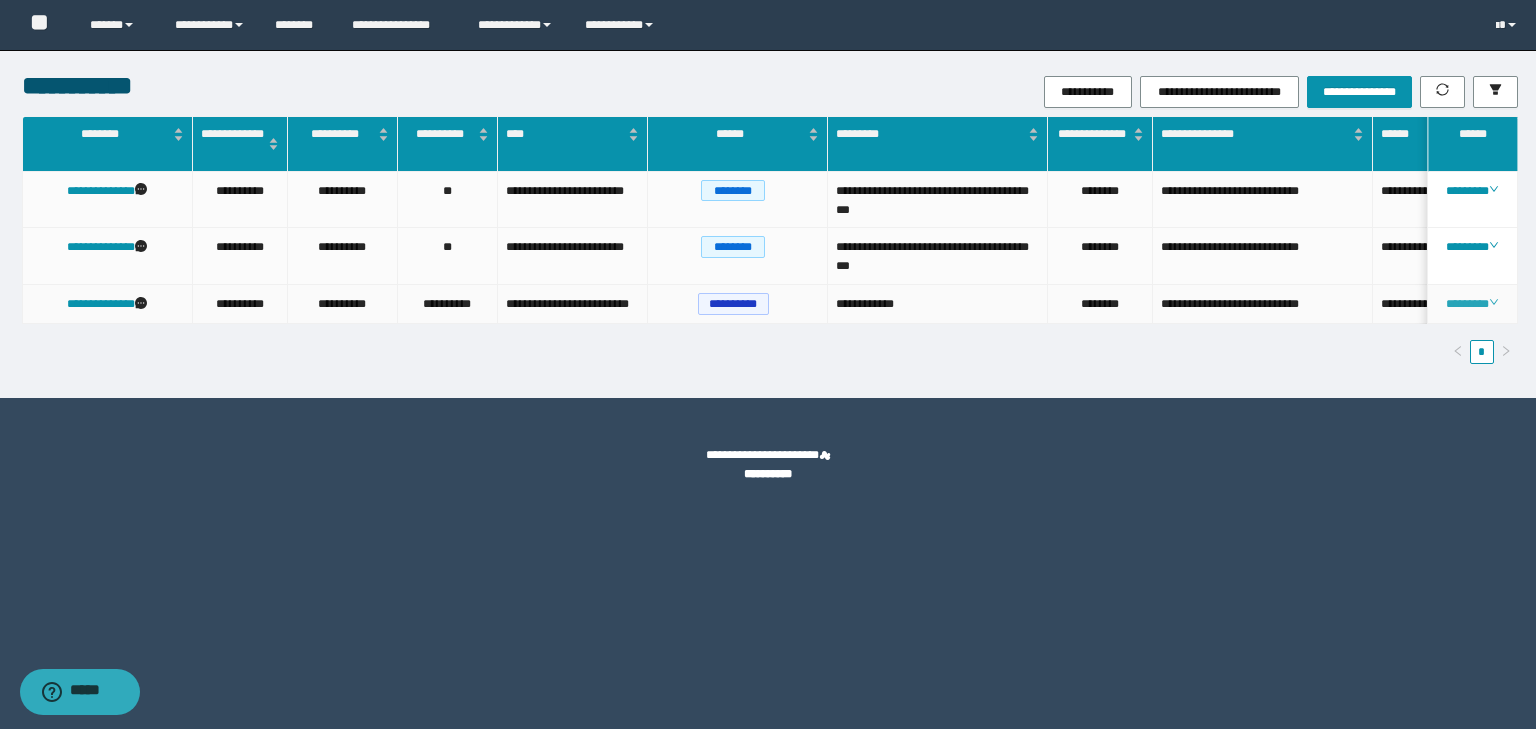 click on "********" at bounding box center (1472, 304) 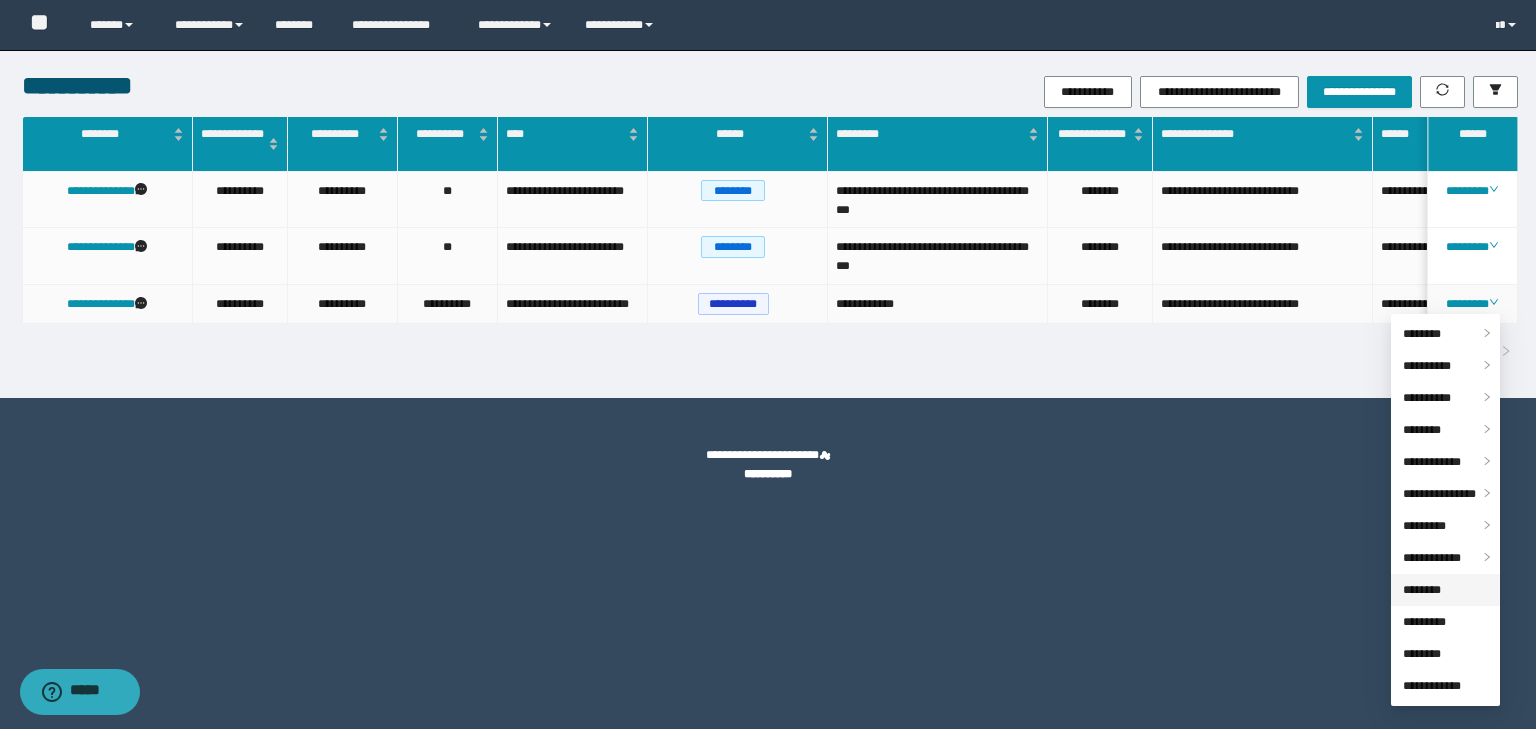 click on "********" at bounding box center (1422, 590) 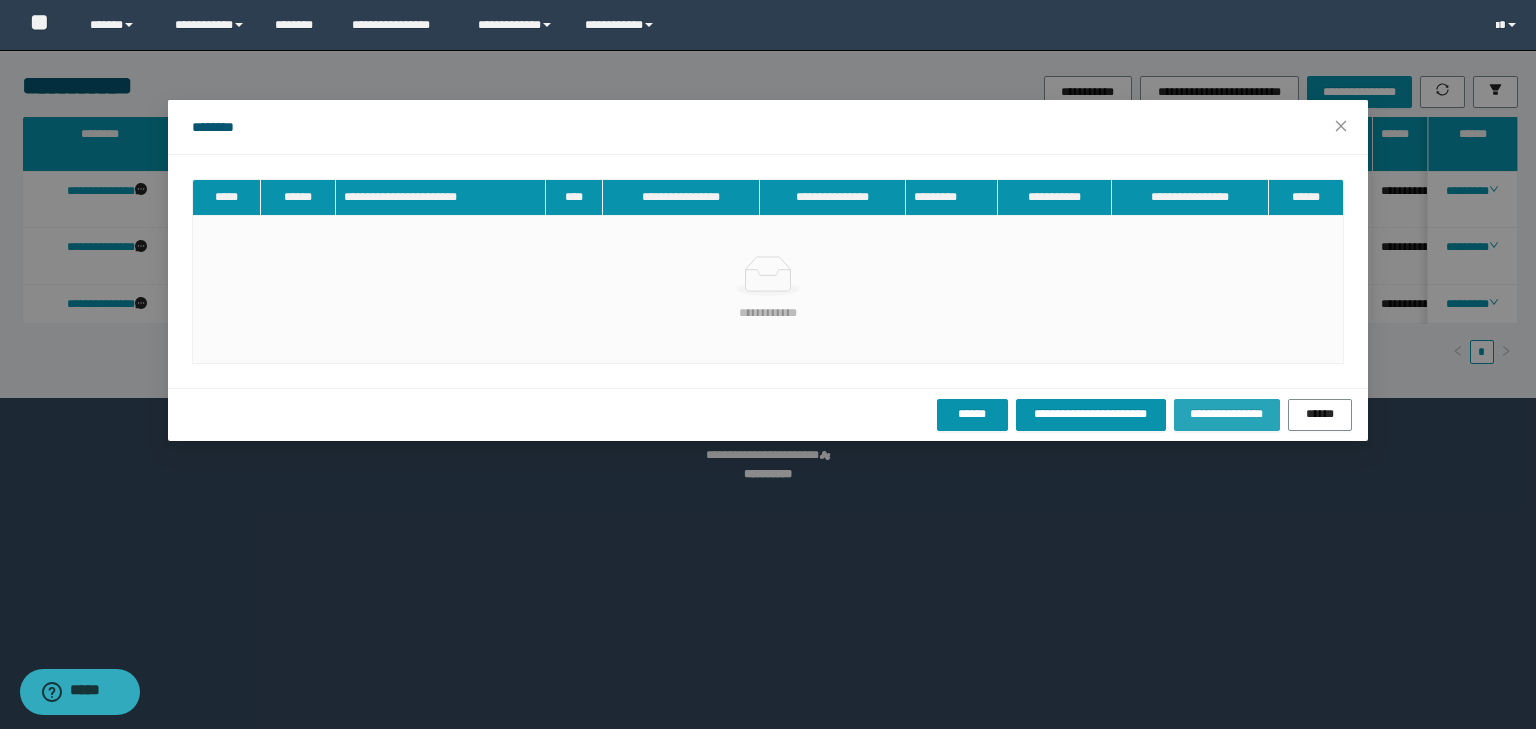 click on "**********" at bounding box center [1227, 414] 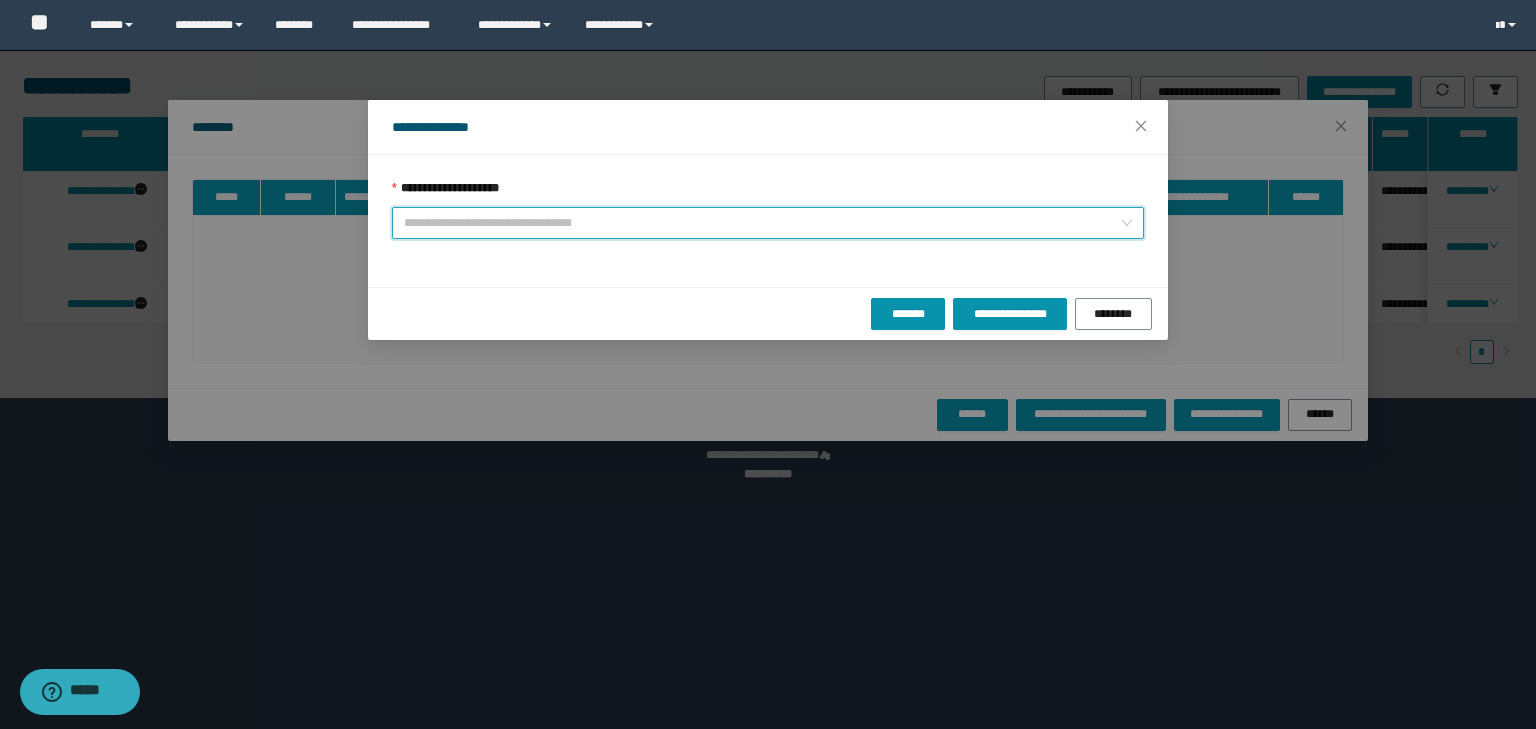 click on "**********" at bounding box center [762, 223] 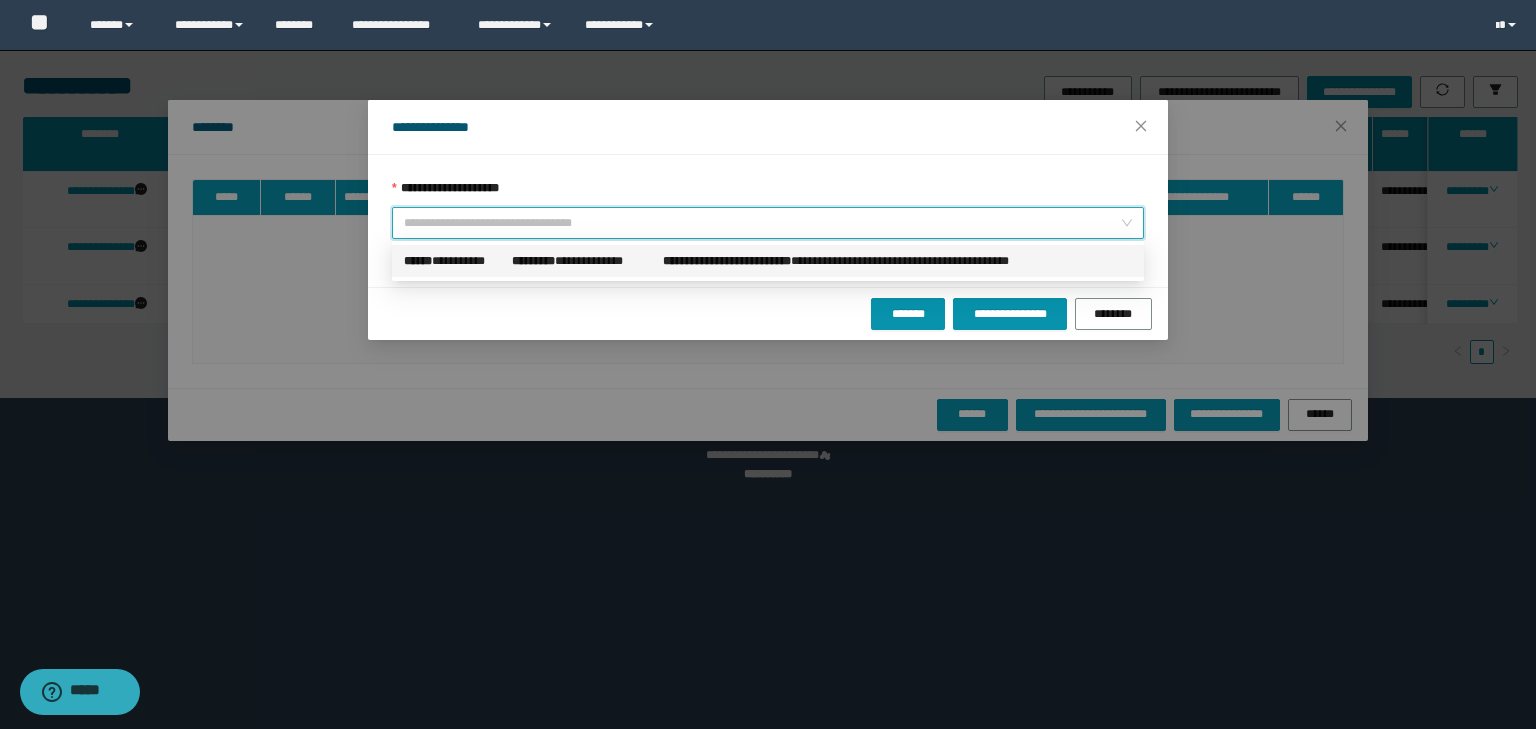 click on "**********" at bounding box center [891, 261] 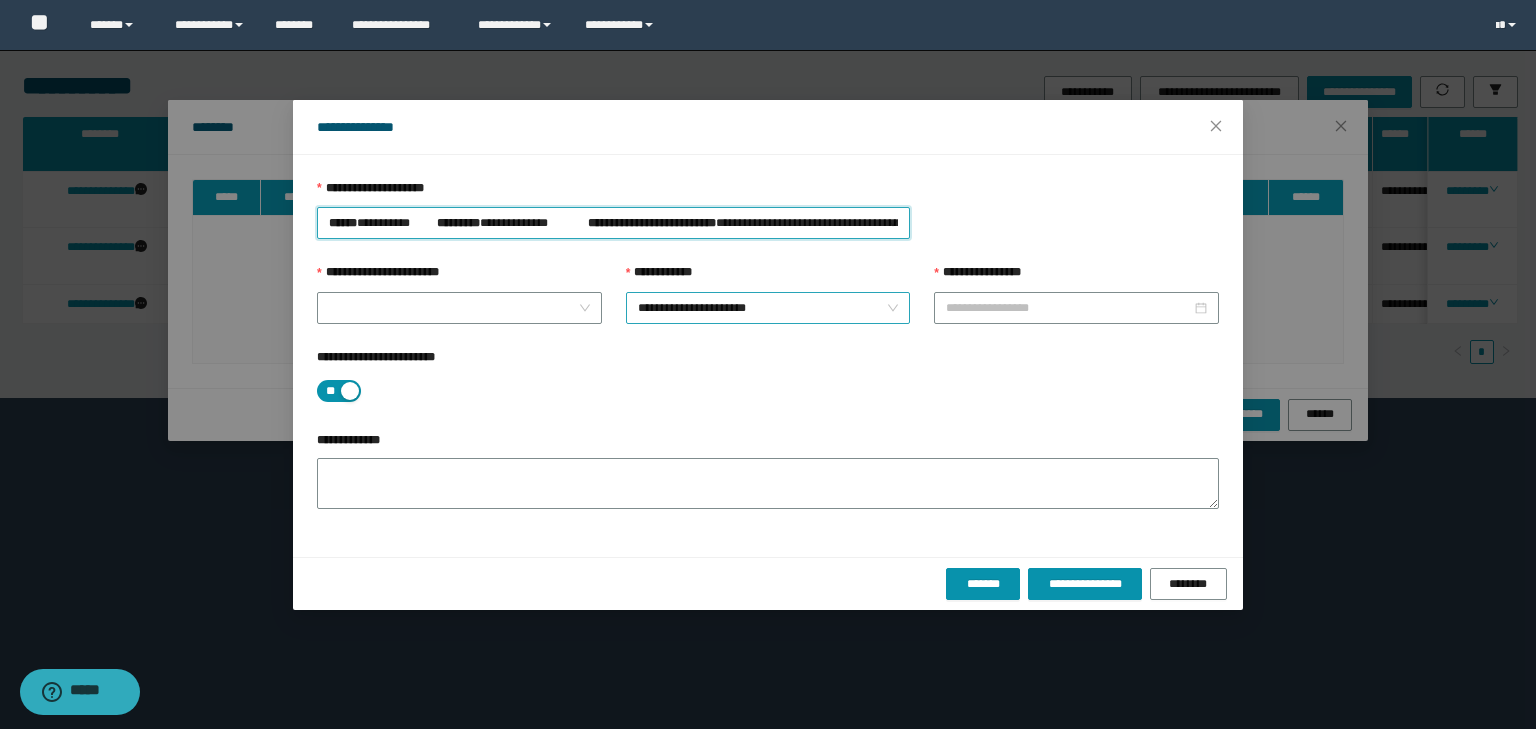 click on "**********" at bounding box center [768, 308] 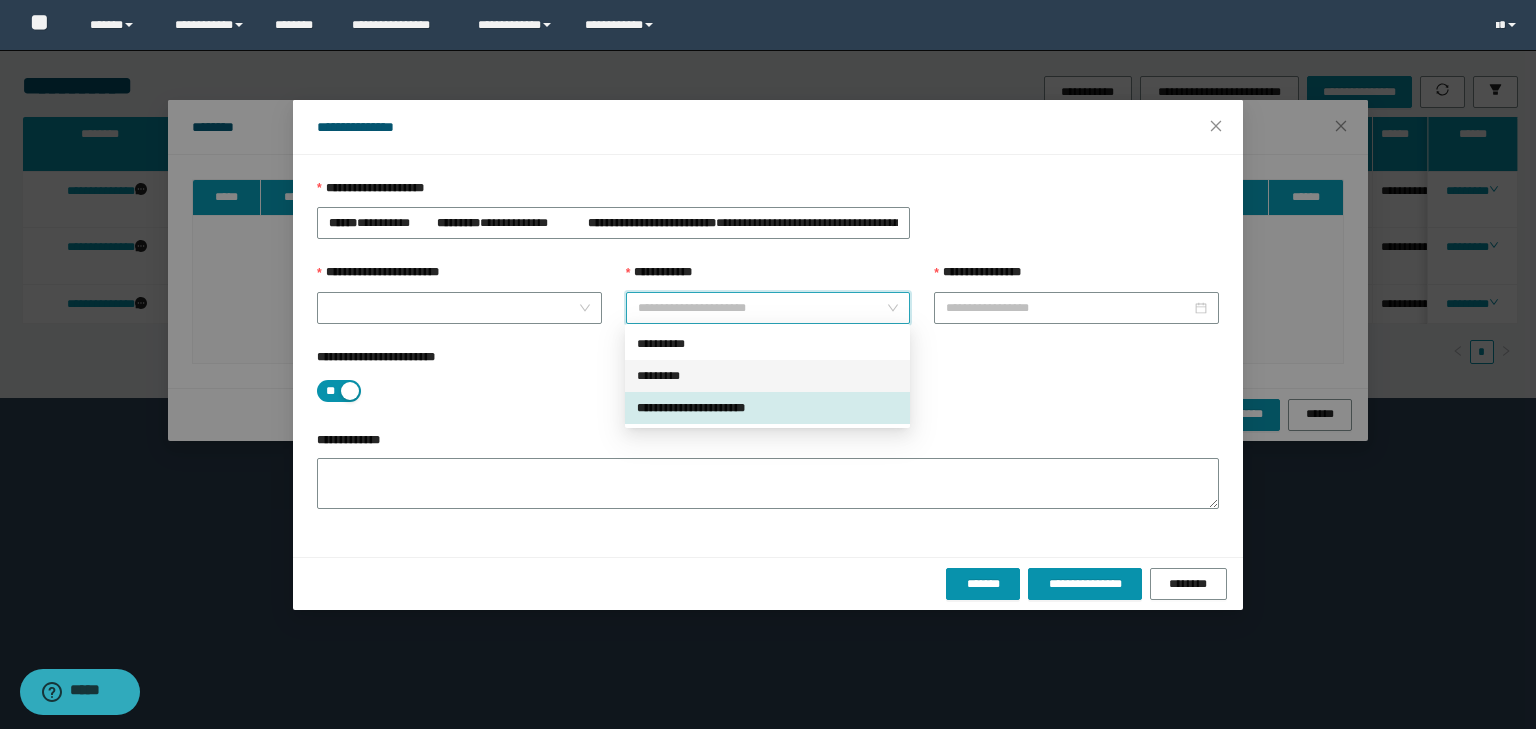 click on "*********" at bounding box center (767, 376) 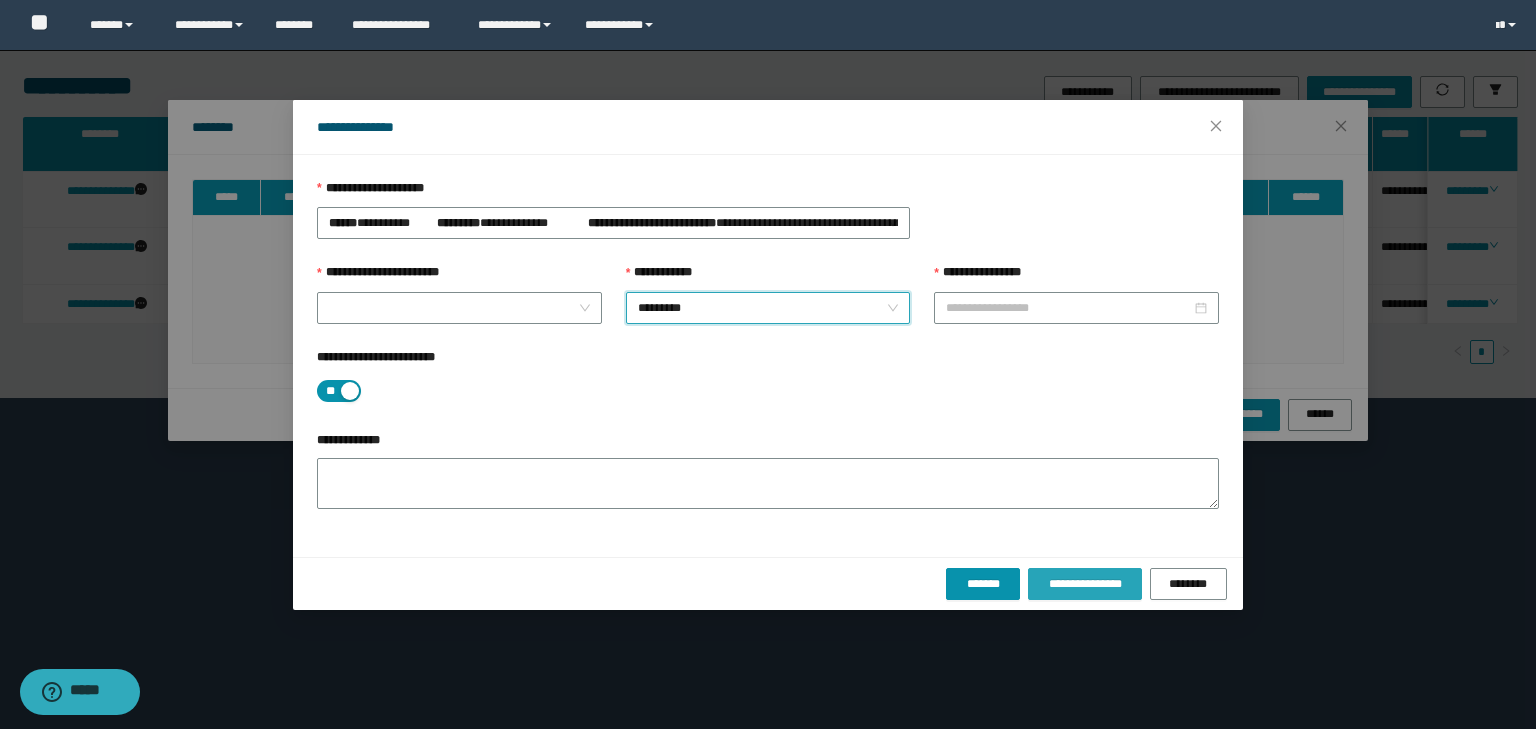 click on "**********" at bounding box center [1084, 584] 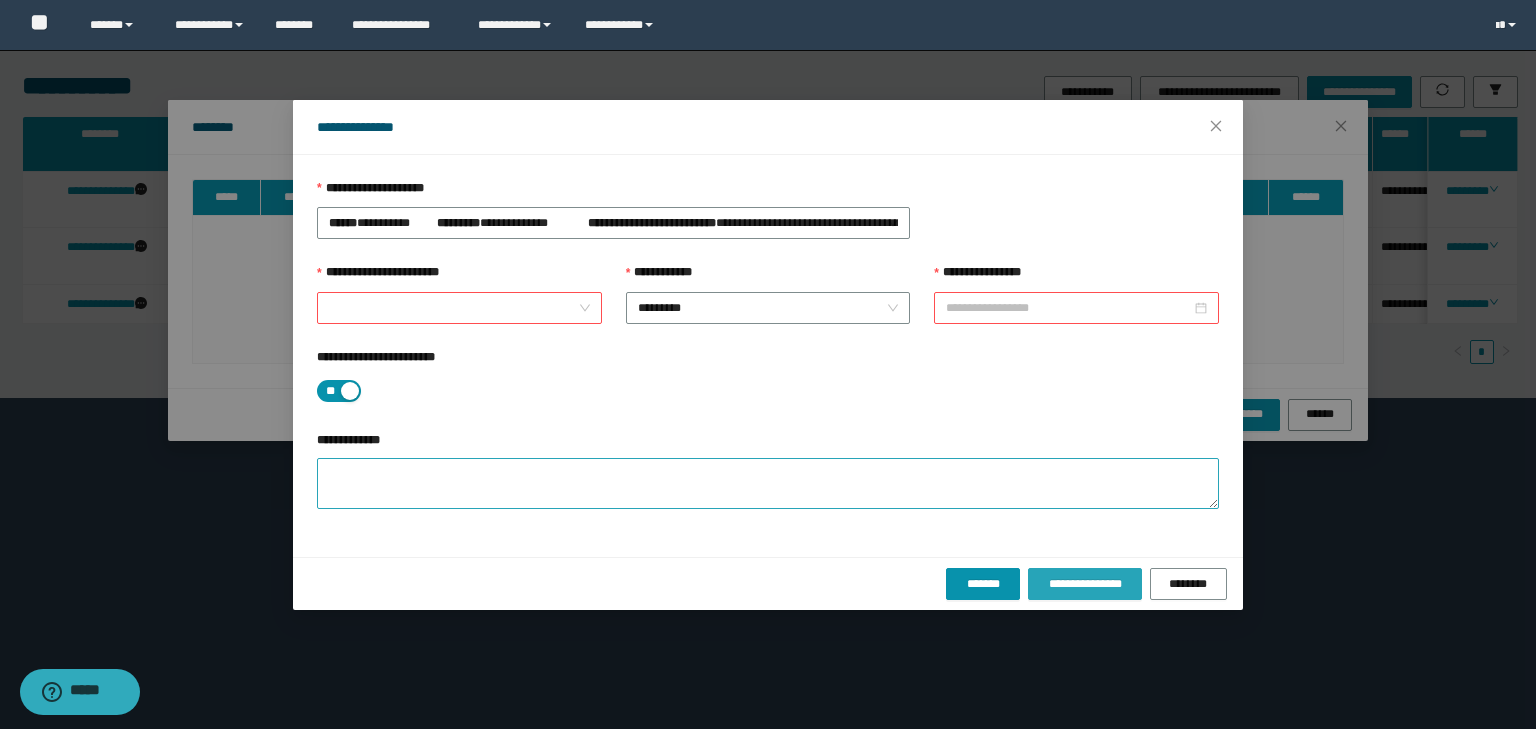 type on "**********" 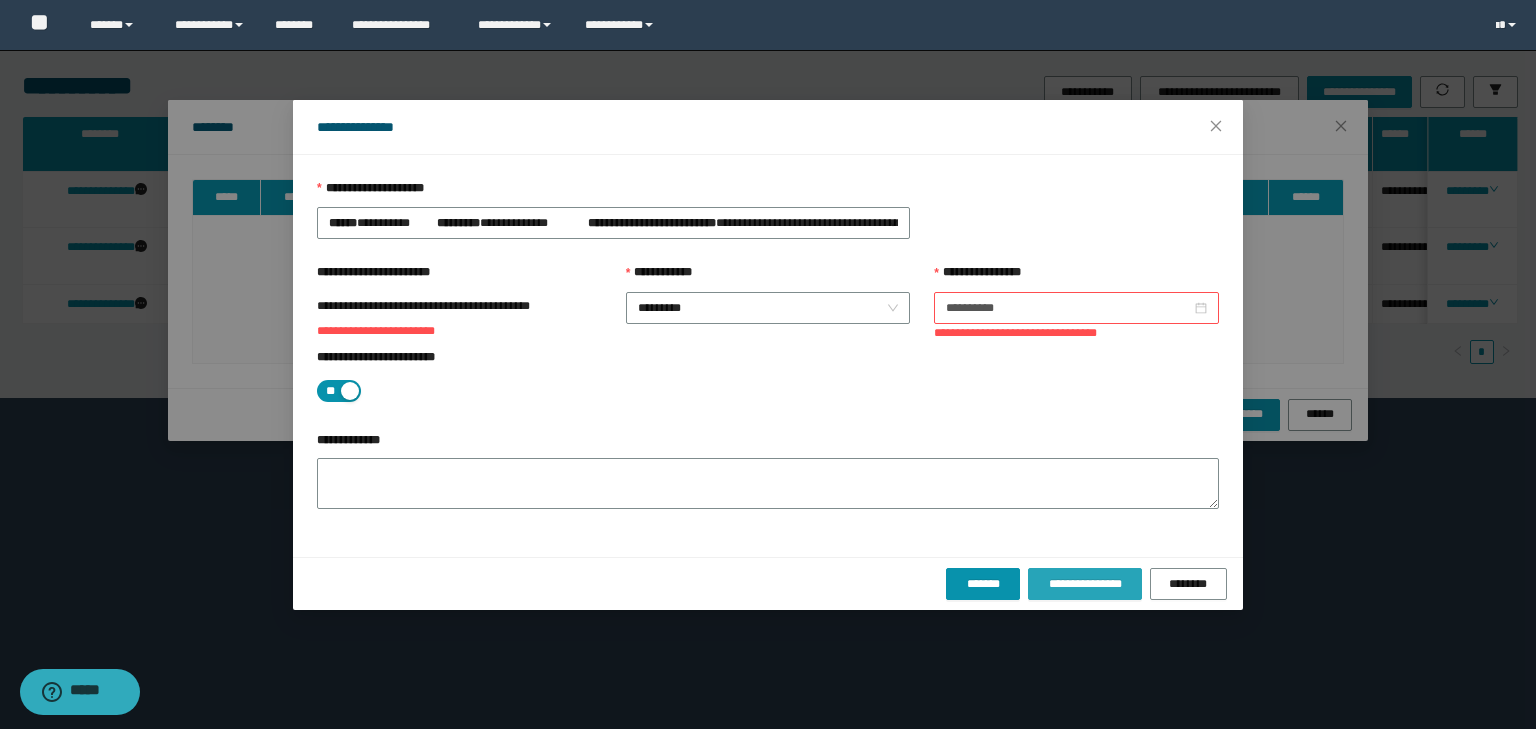 click on "**********" at bounding box center (1084, 584) 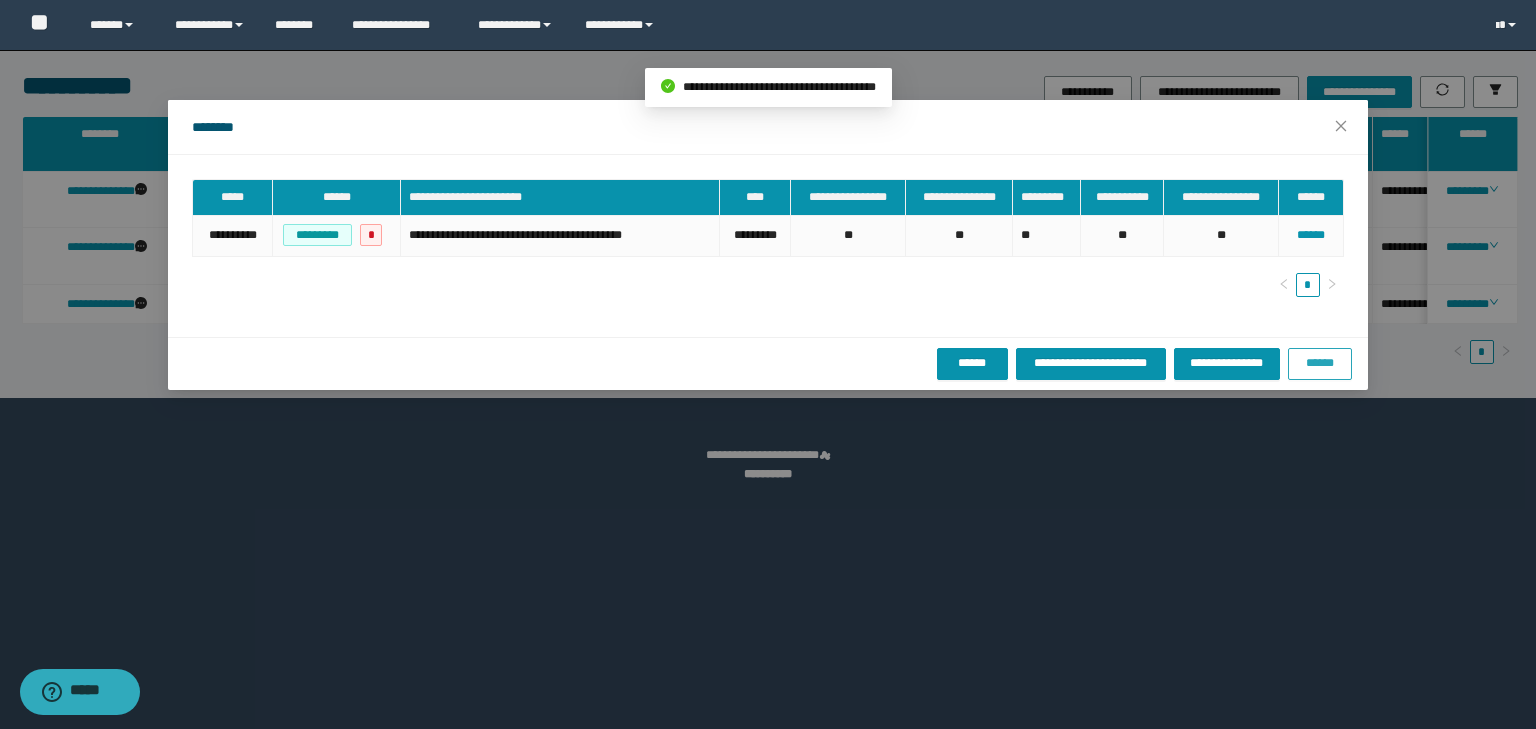 click on "******" at bounding box center [1320, 363] 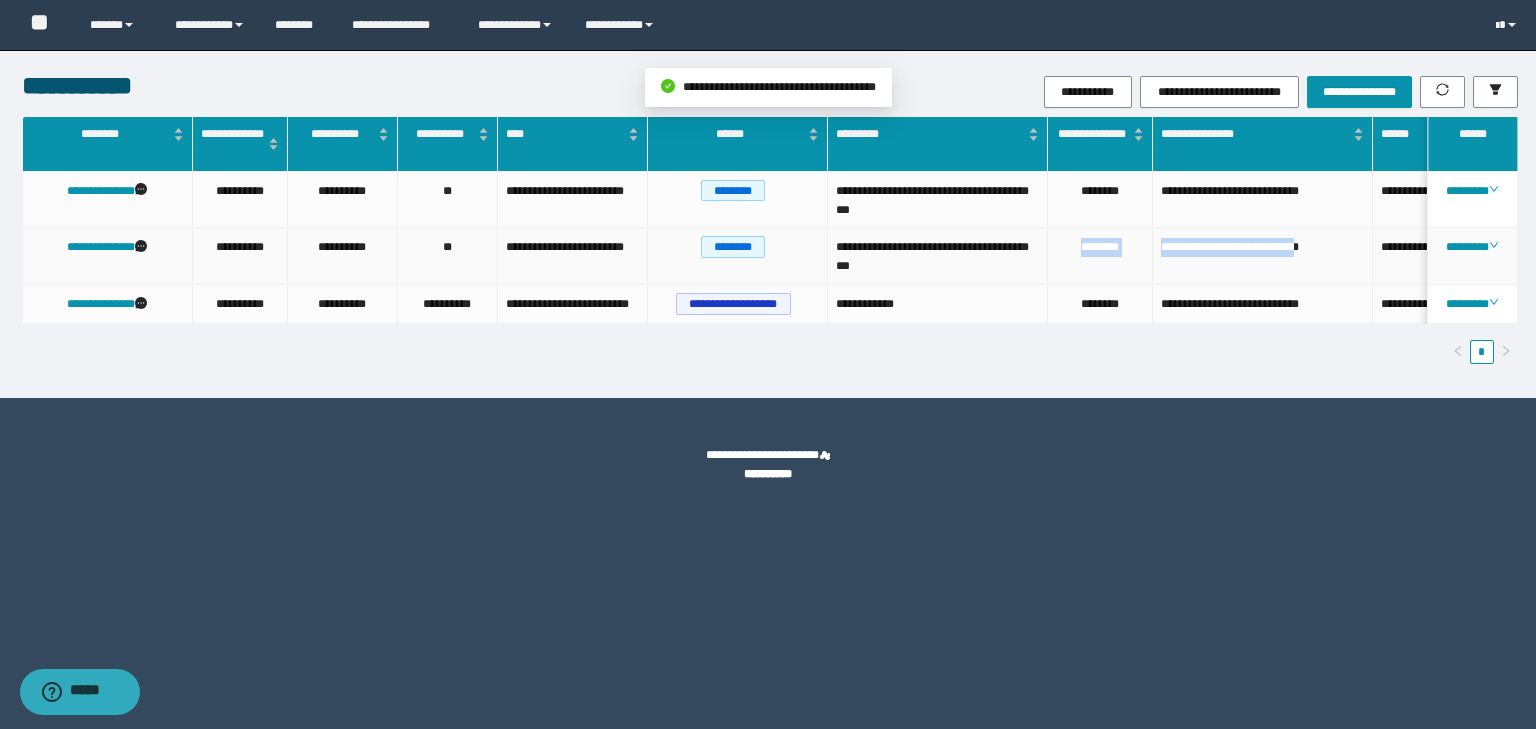 drag, startPoint x: 1329, startPoint y: 247, endPoint x: 1061, endPoint y: 244, distance: 268.01678 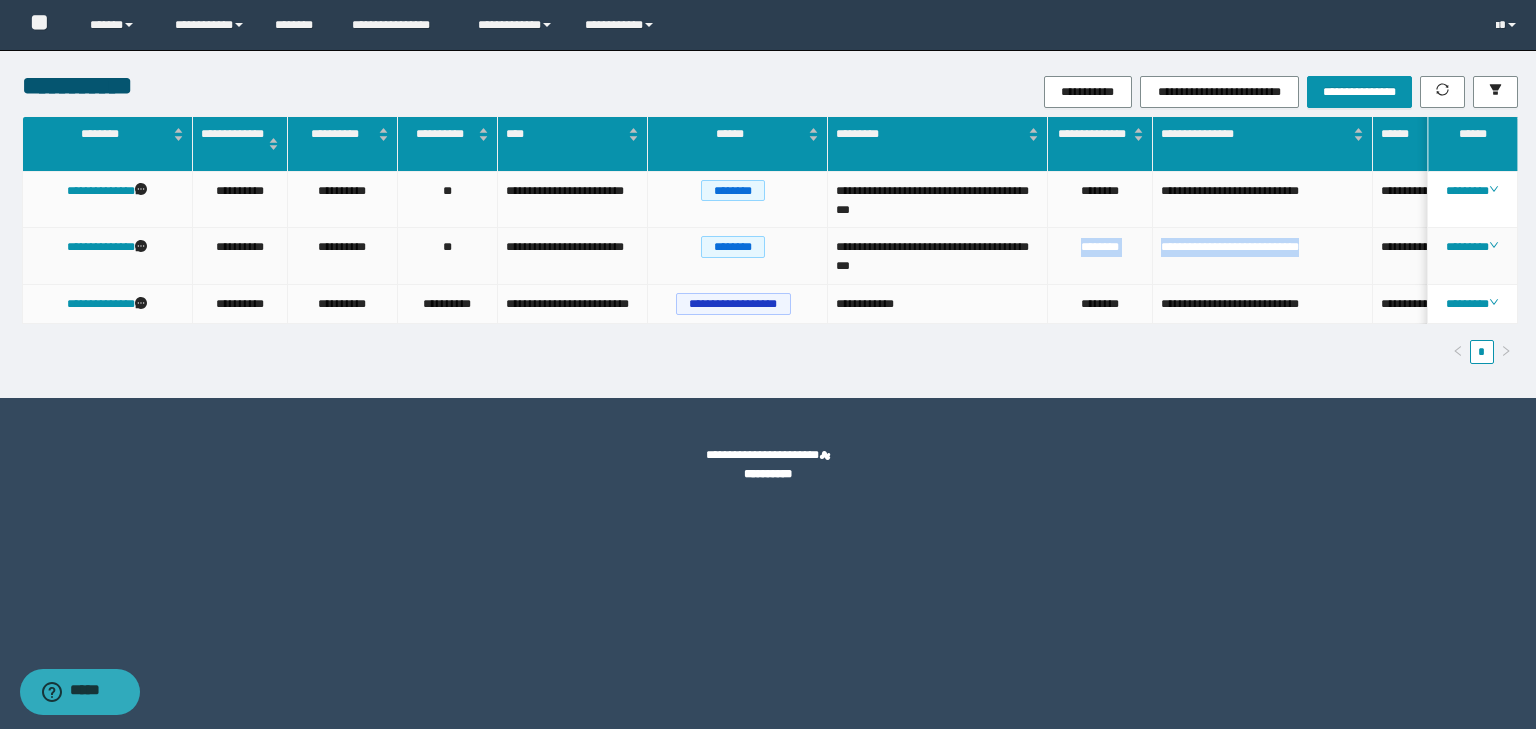drag, startPoint x: 1288, startPoint y: 244, endPoint x: 1062, endPoint y: 244, distance: 226 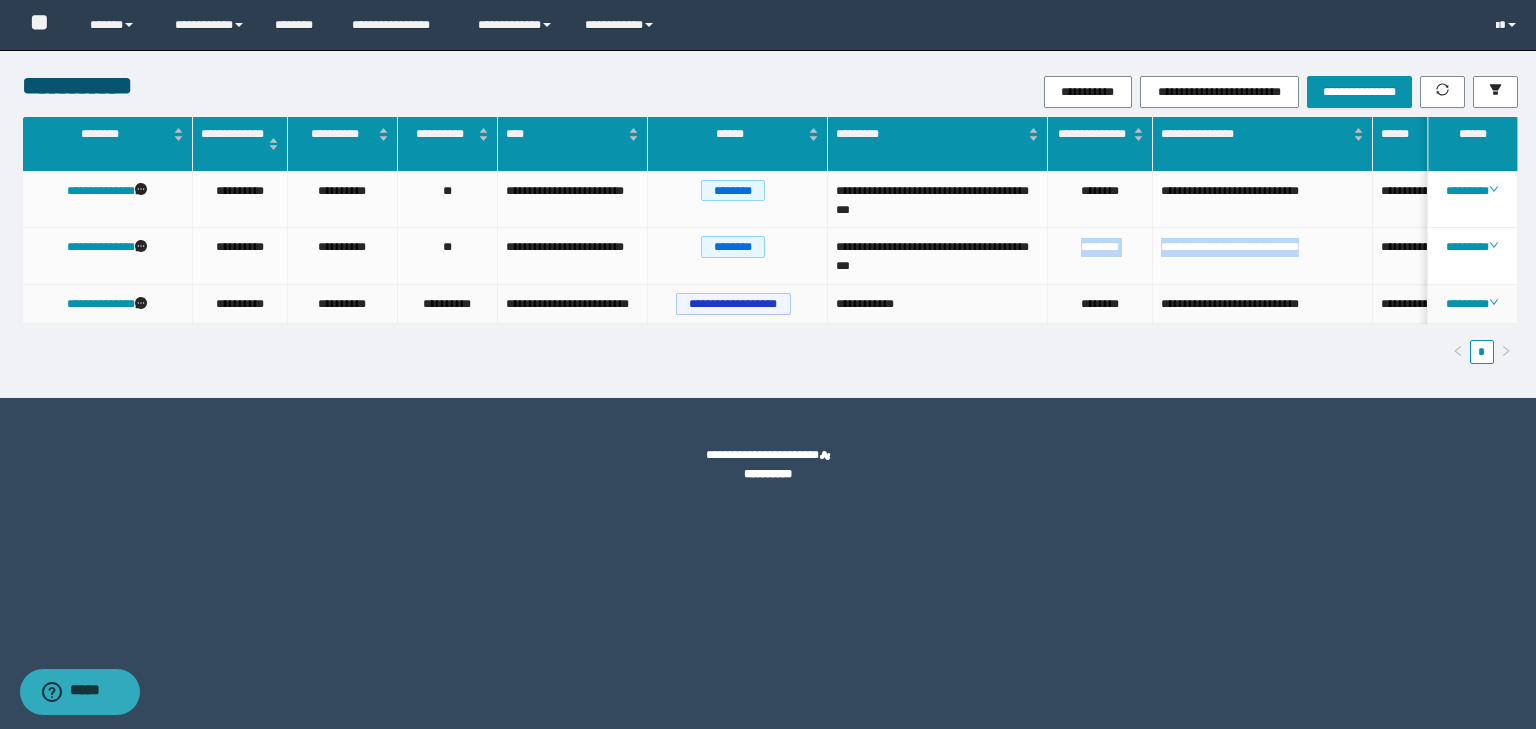 copy on "**********" 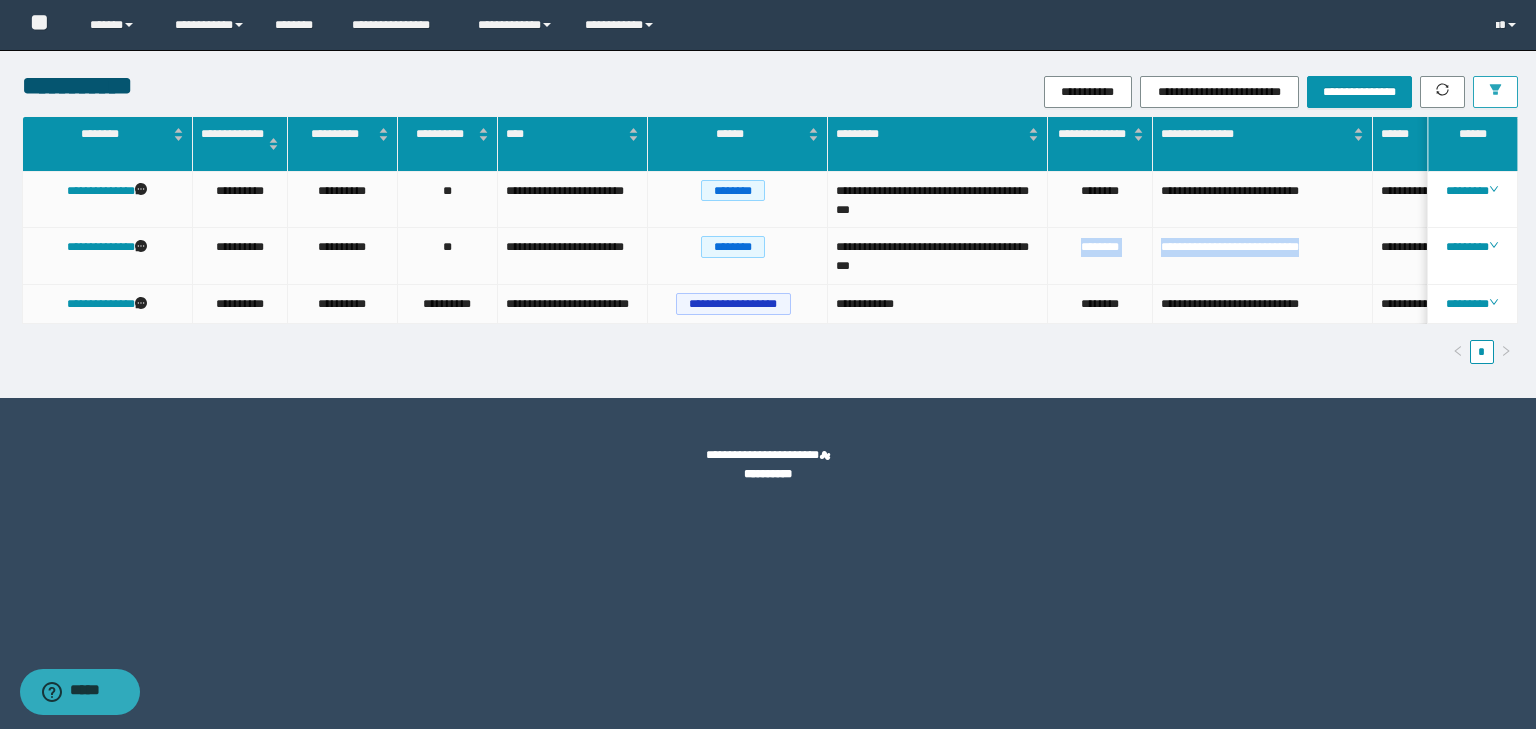 click at bounding box center (1495, 92) 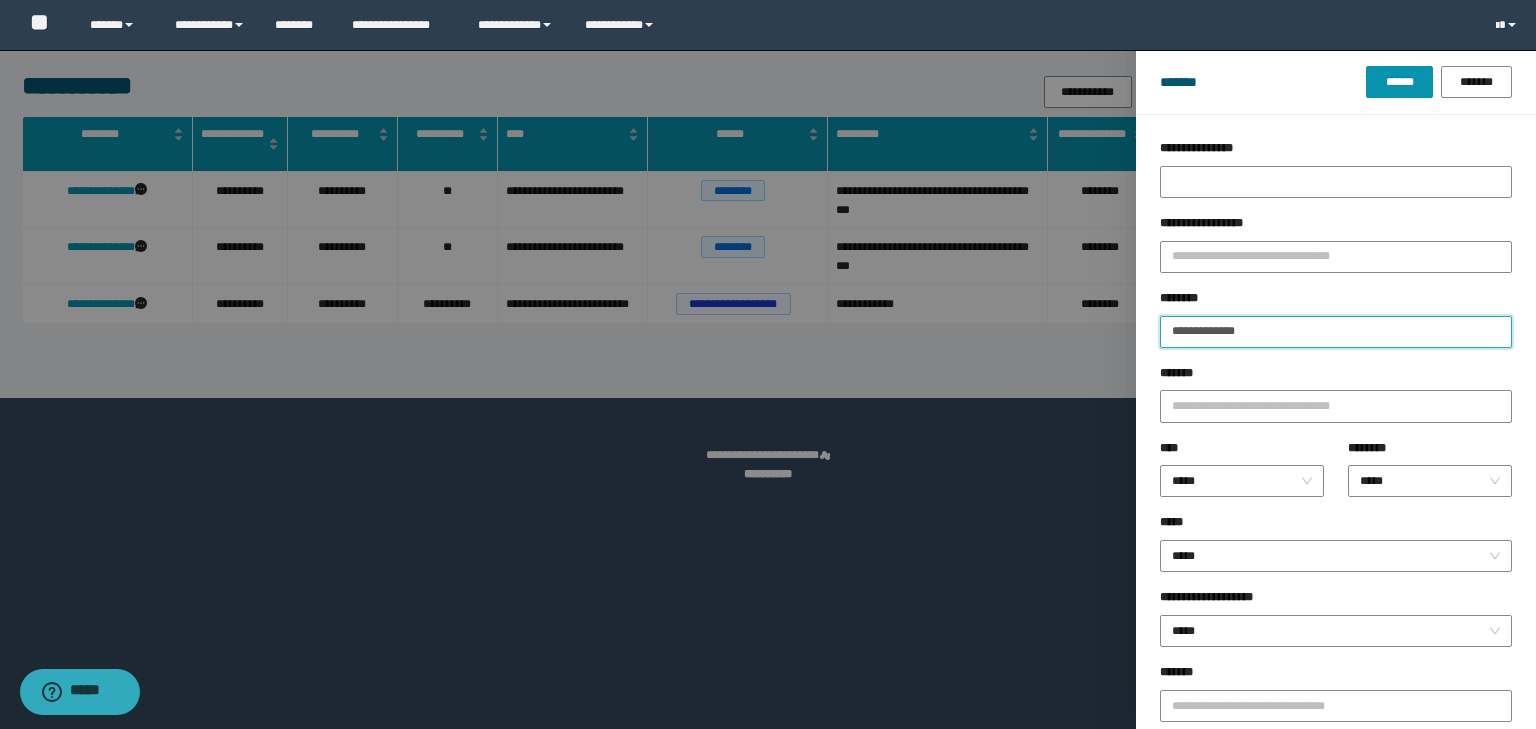 drag, startPoint x: 1278, startPoint y: 324, endPoint x: 1116, endPoint y: 323, distance: 162.00308 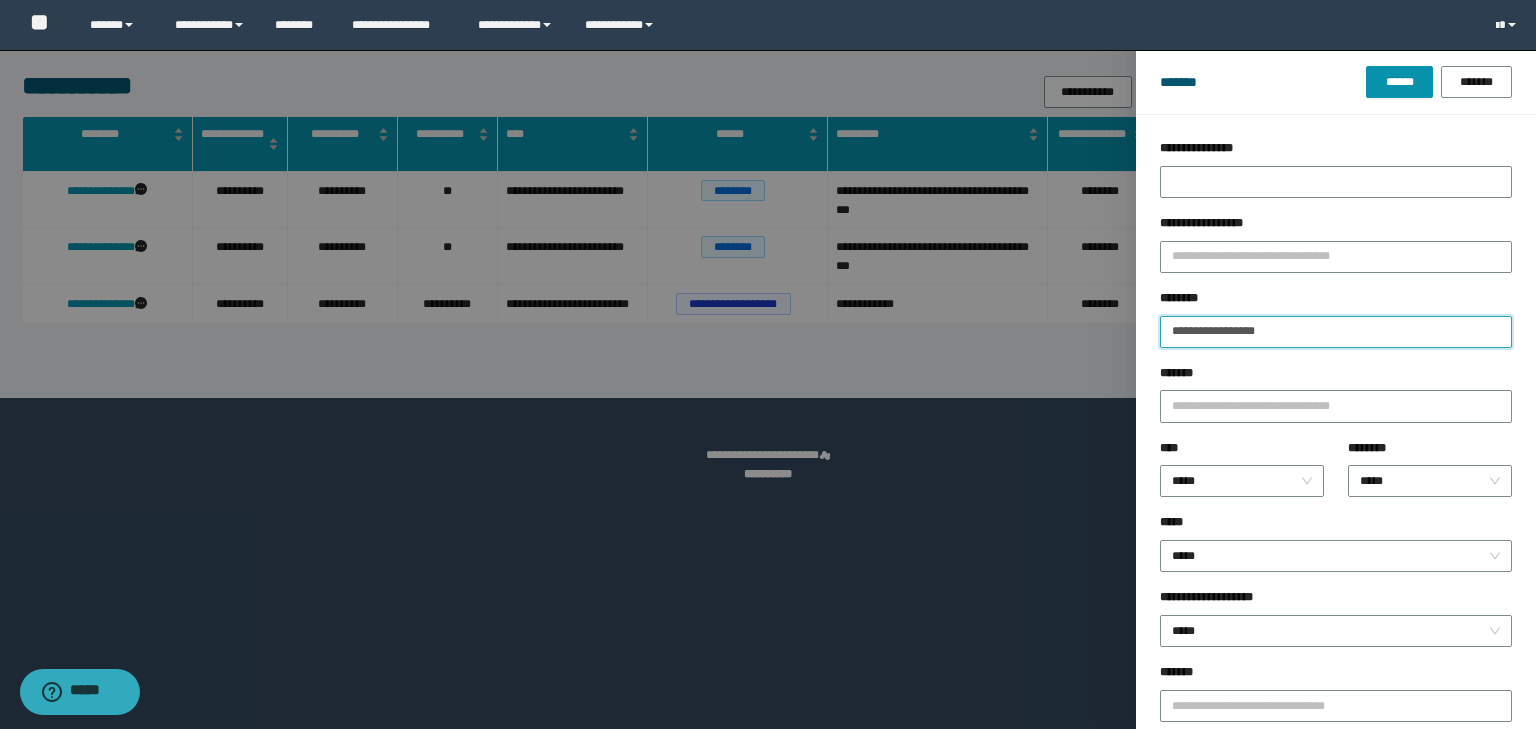 type on "**********" 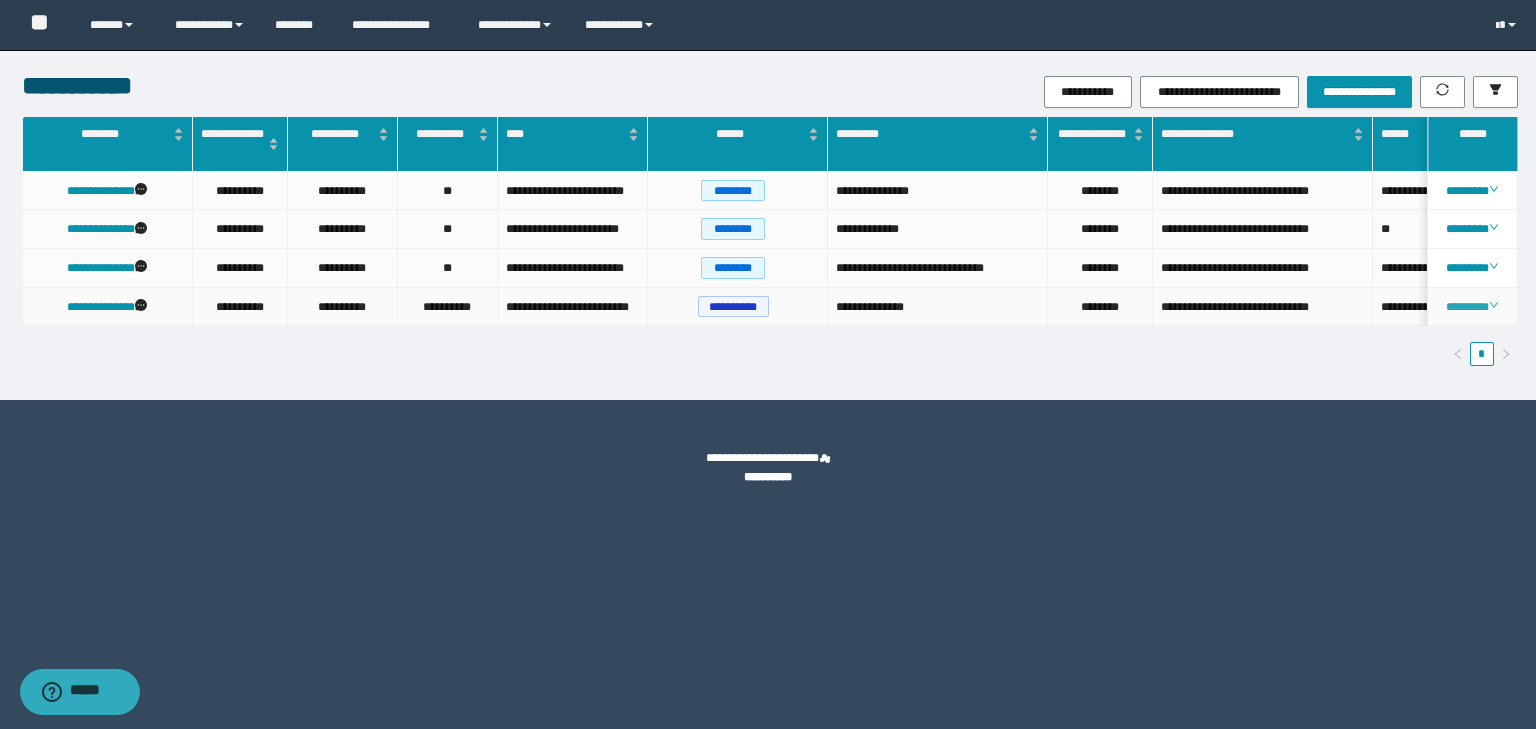 click on "********" at bounding box center [1472, 307] 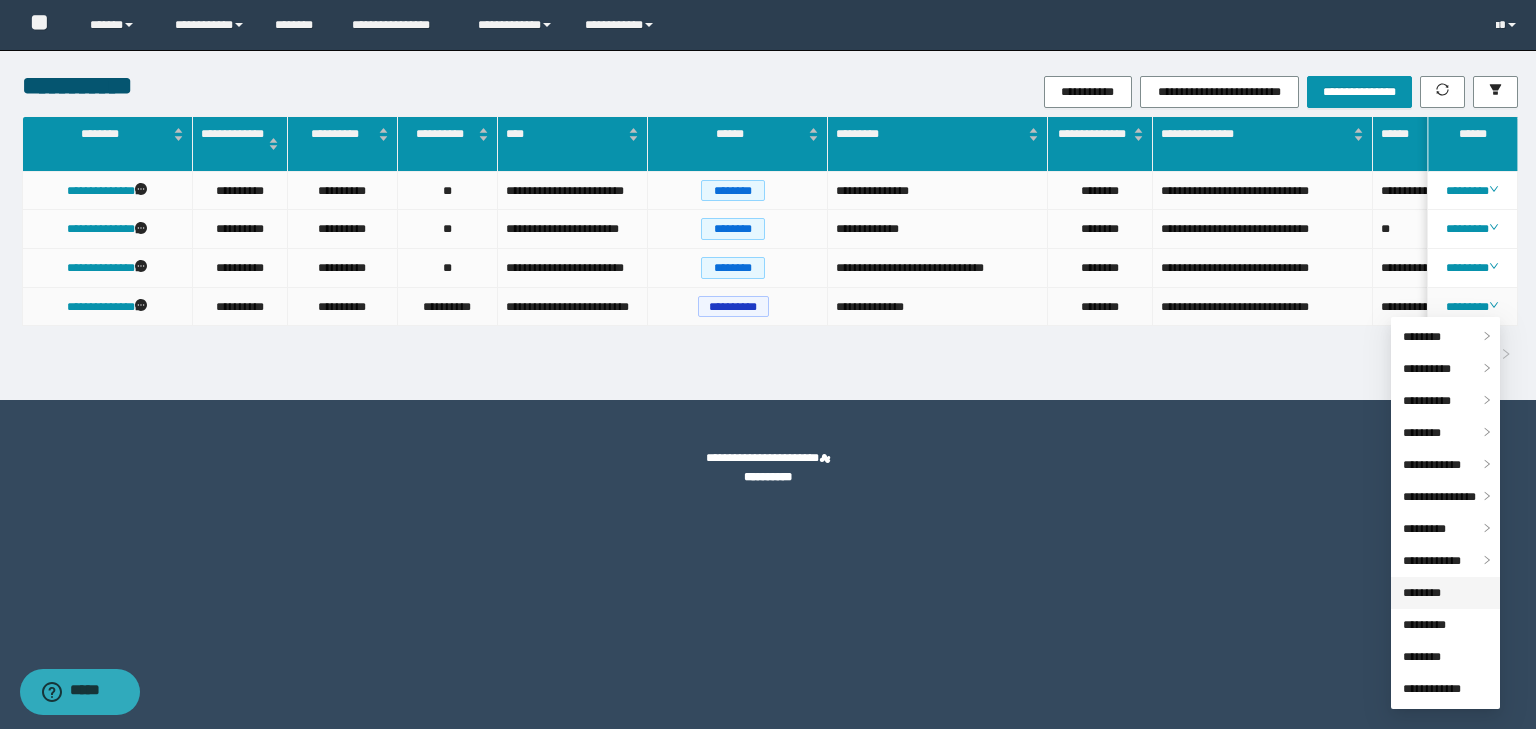 click on "********" at bounding box center (1422, 593) 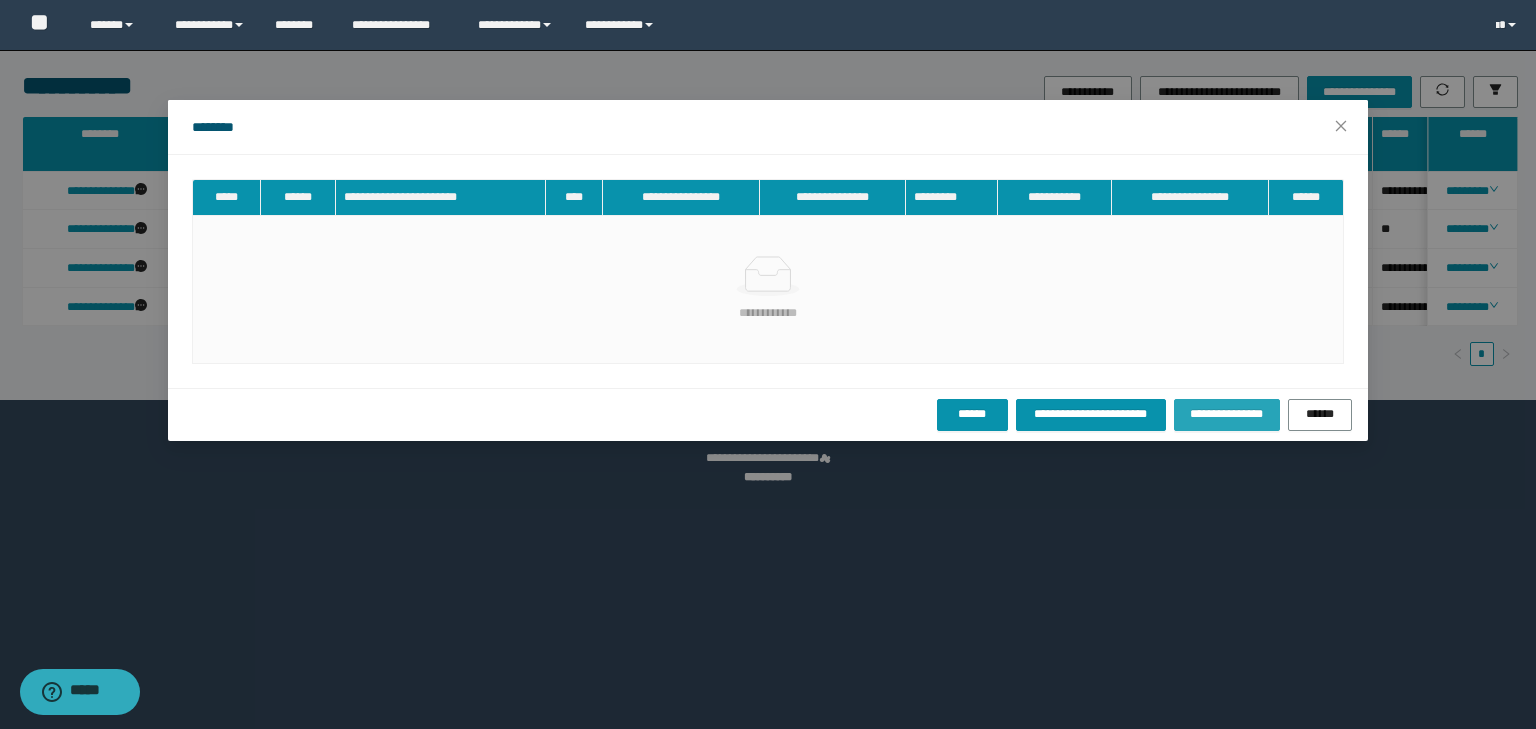 click on "**********" at bounding box center (1227, 414) 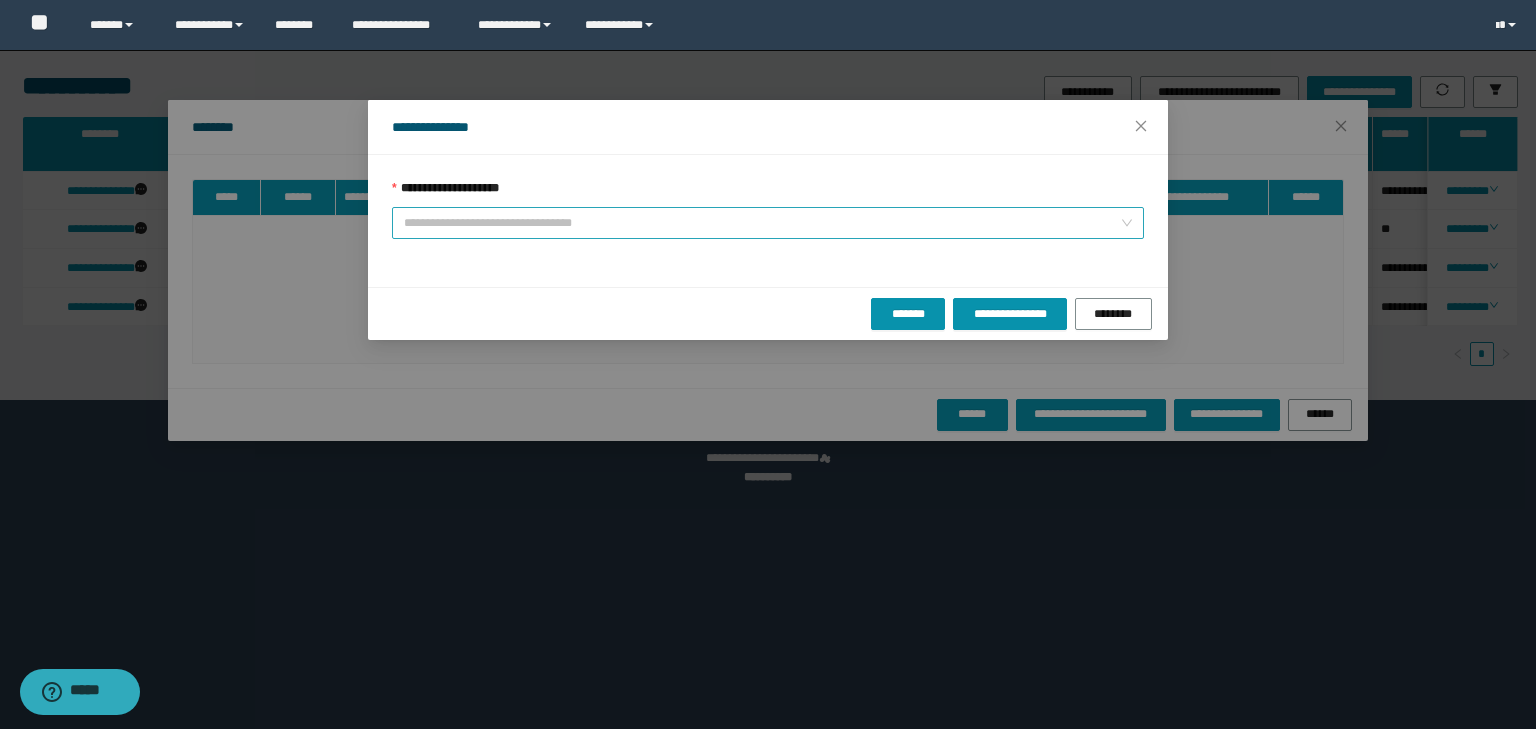 click on "**********" at bounding box center (762, 223) 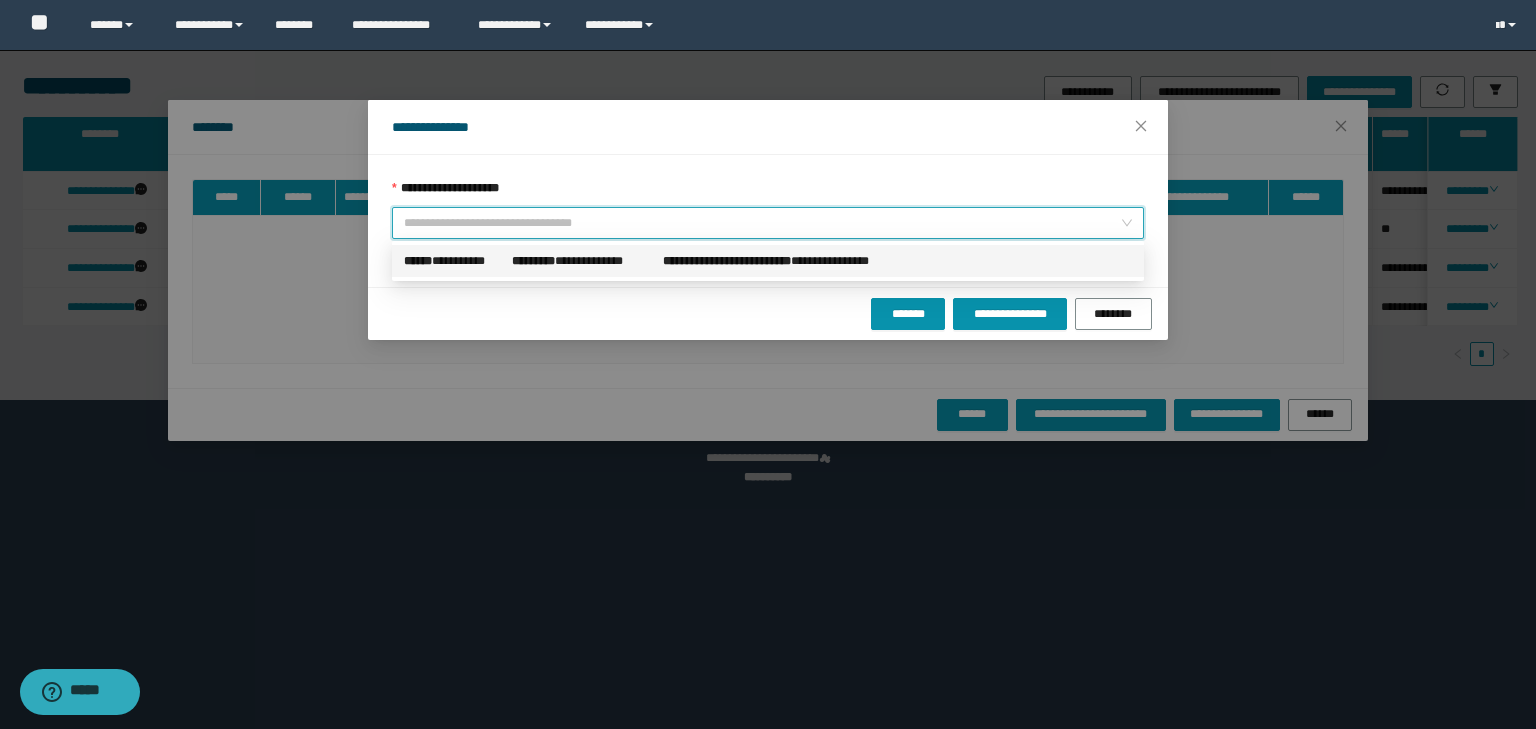 click on "**********" at bounding box center (785, 261) 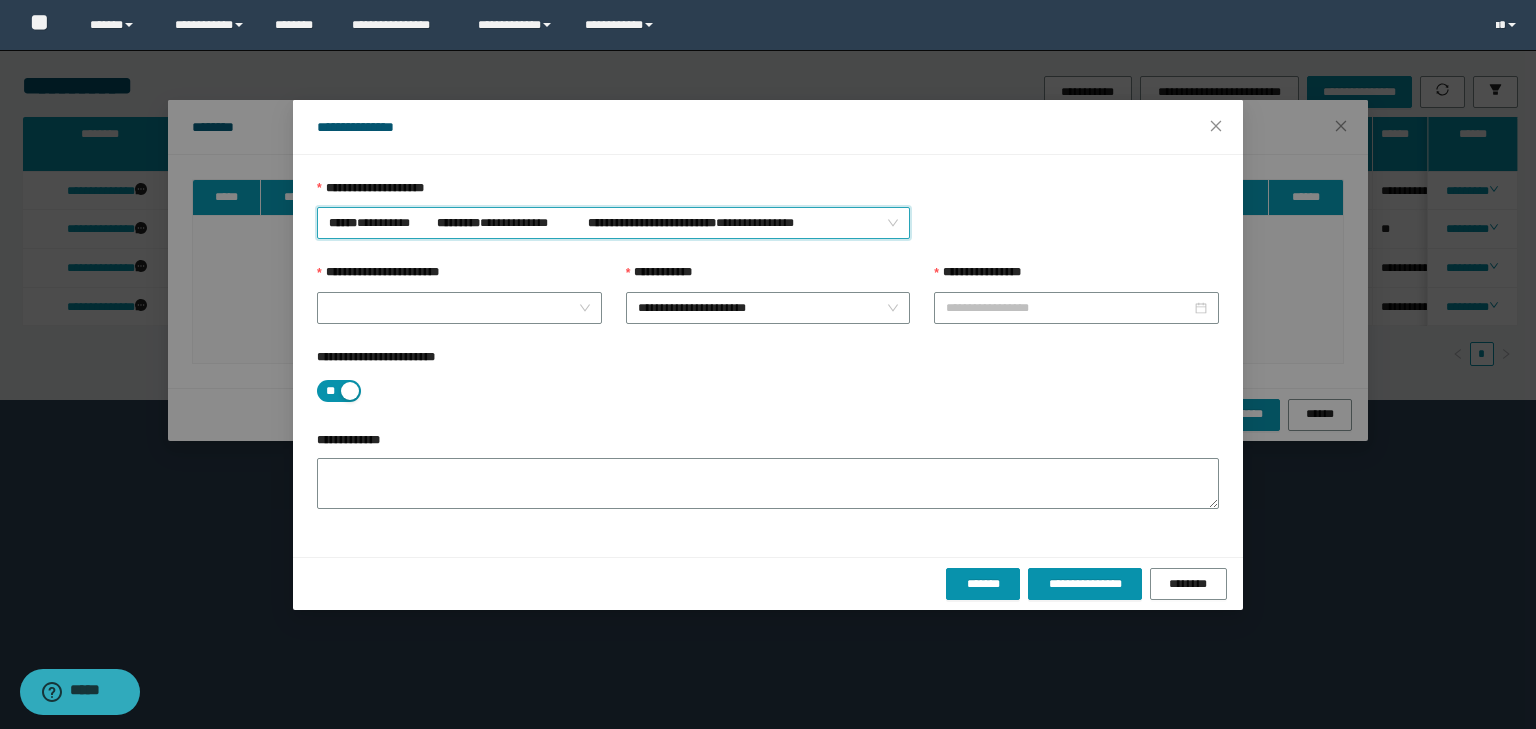 type on "**********" 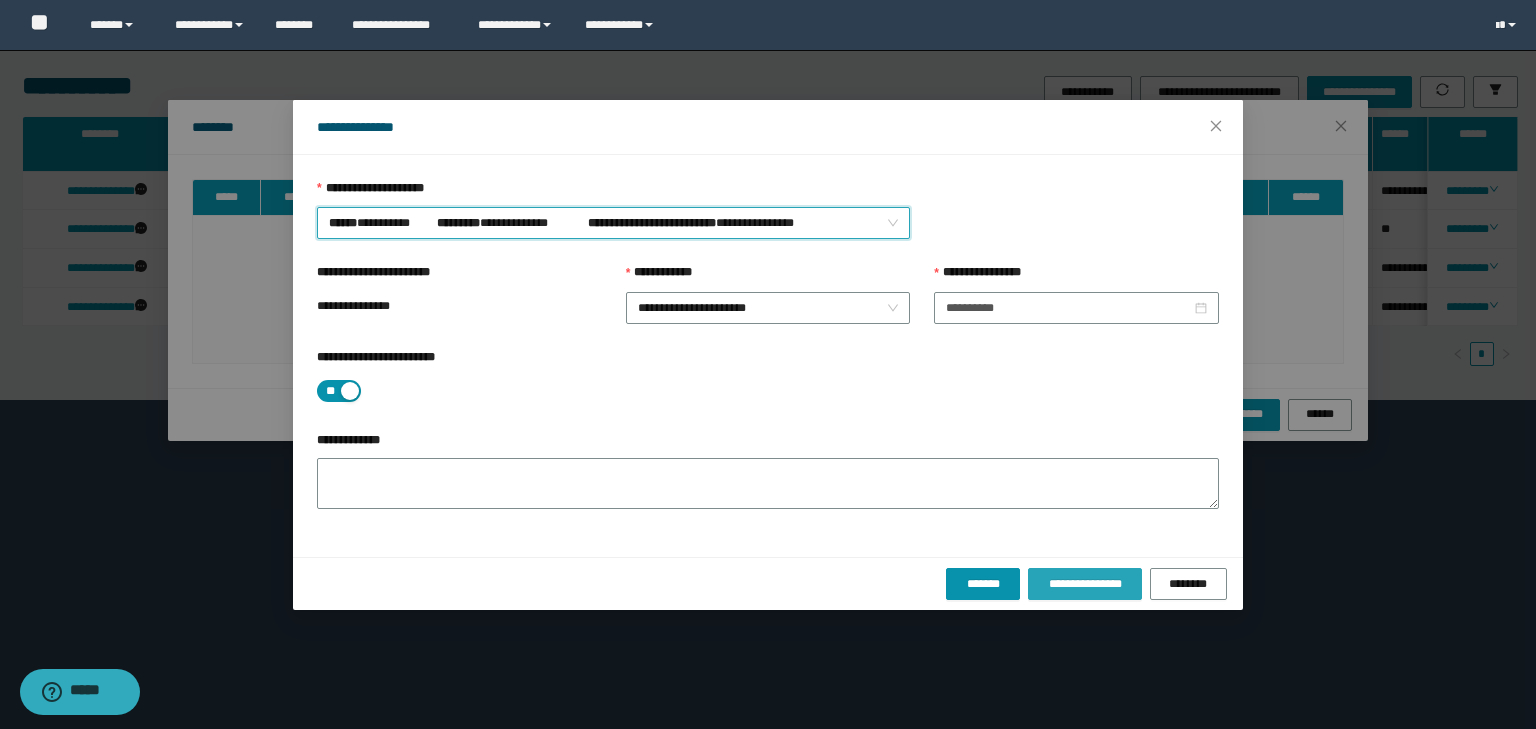 click on "**********" at bounding box center (1084, 584) 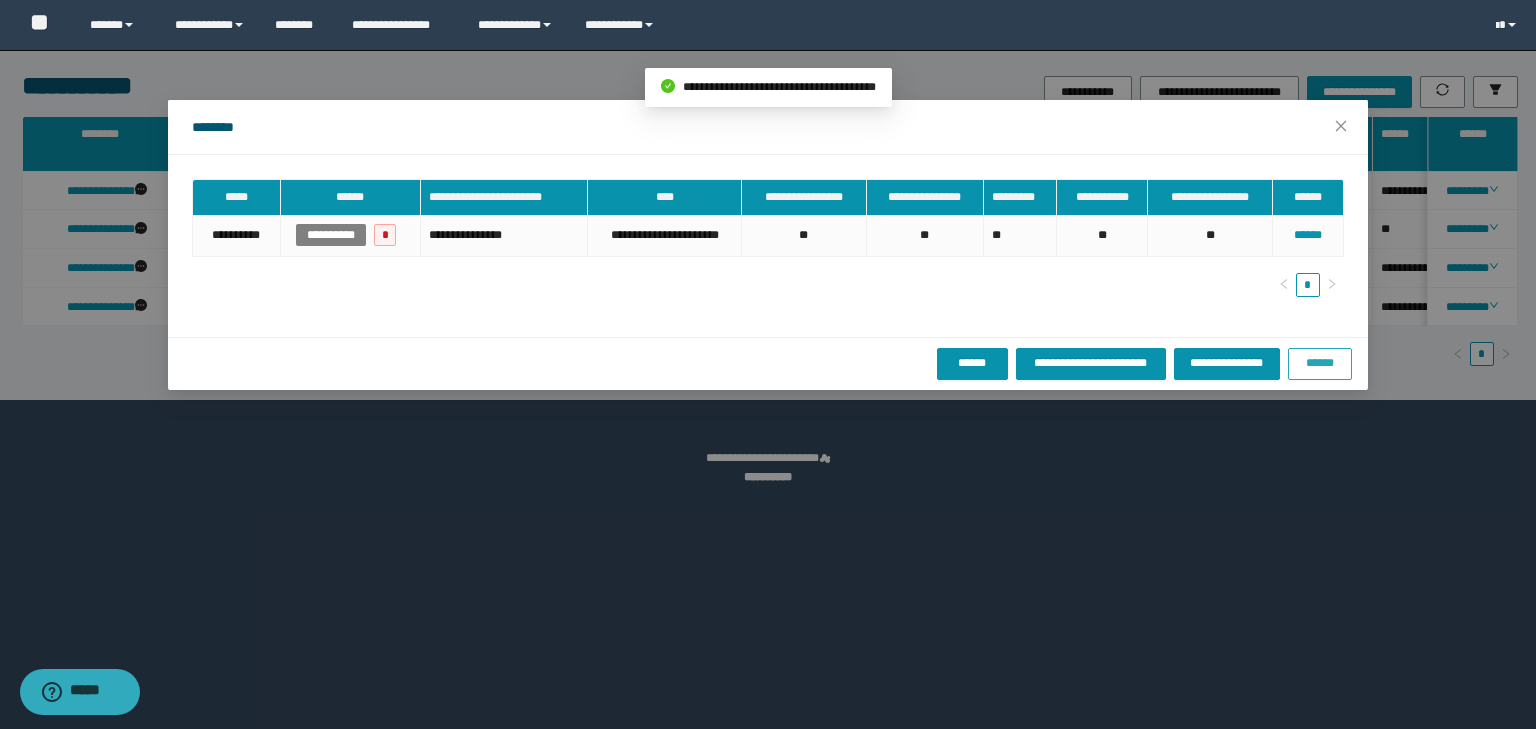 click on "******" at bounding box center [1320, 363] 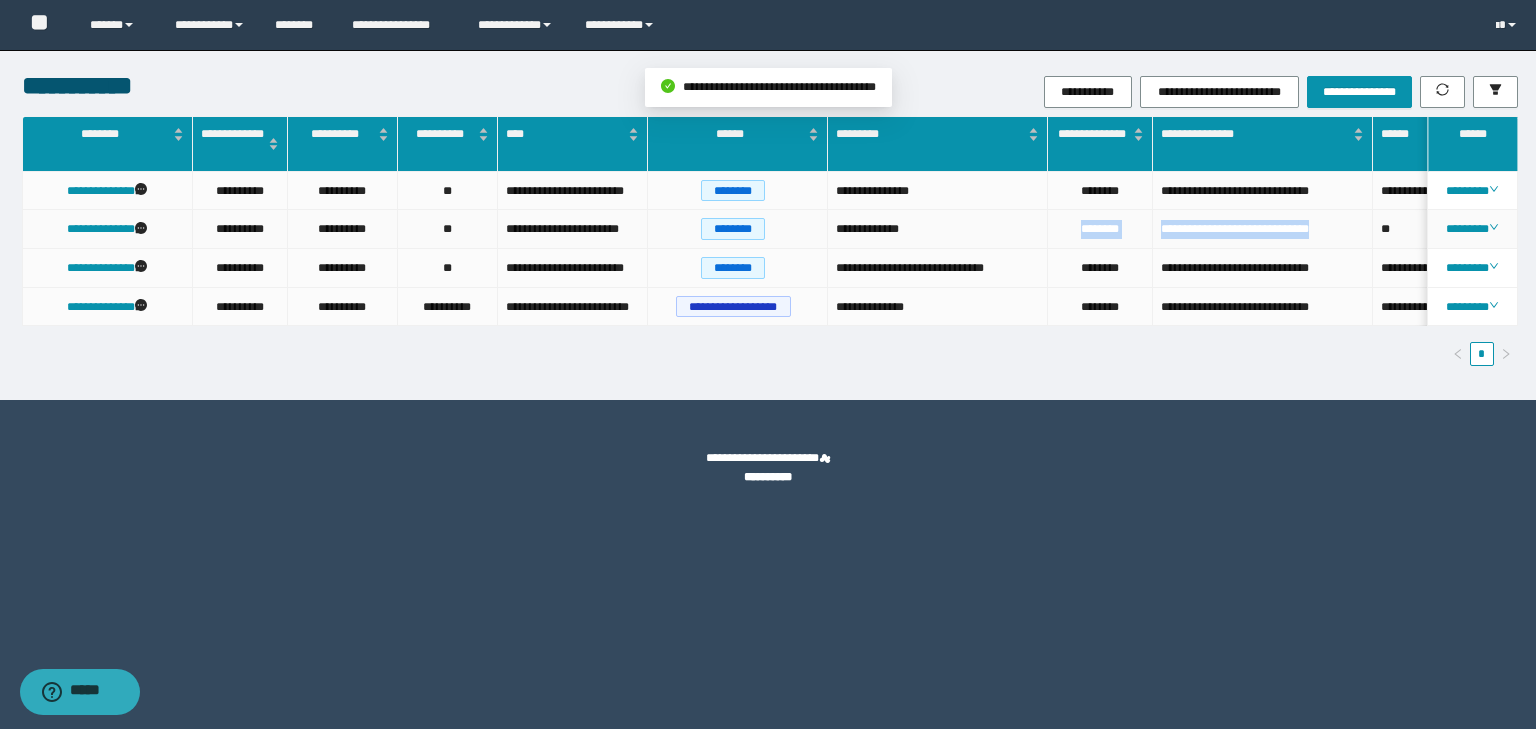 drag, startPoint x: 1329, startPoint y: 227, endPoint x: 1063, endPoint y: 228, distance: 266.0019 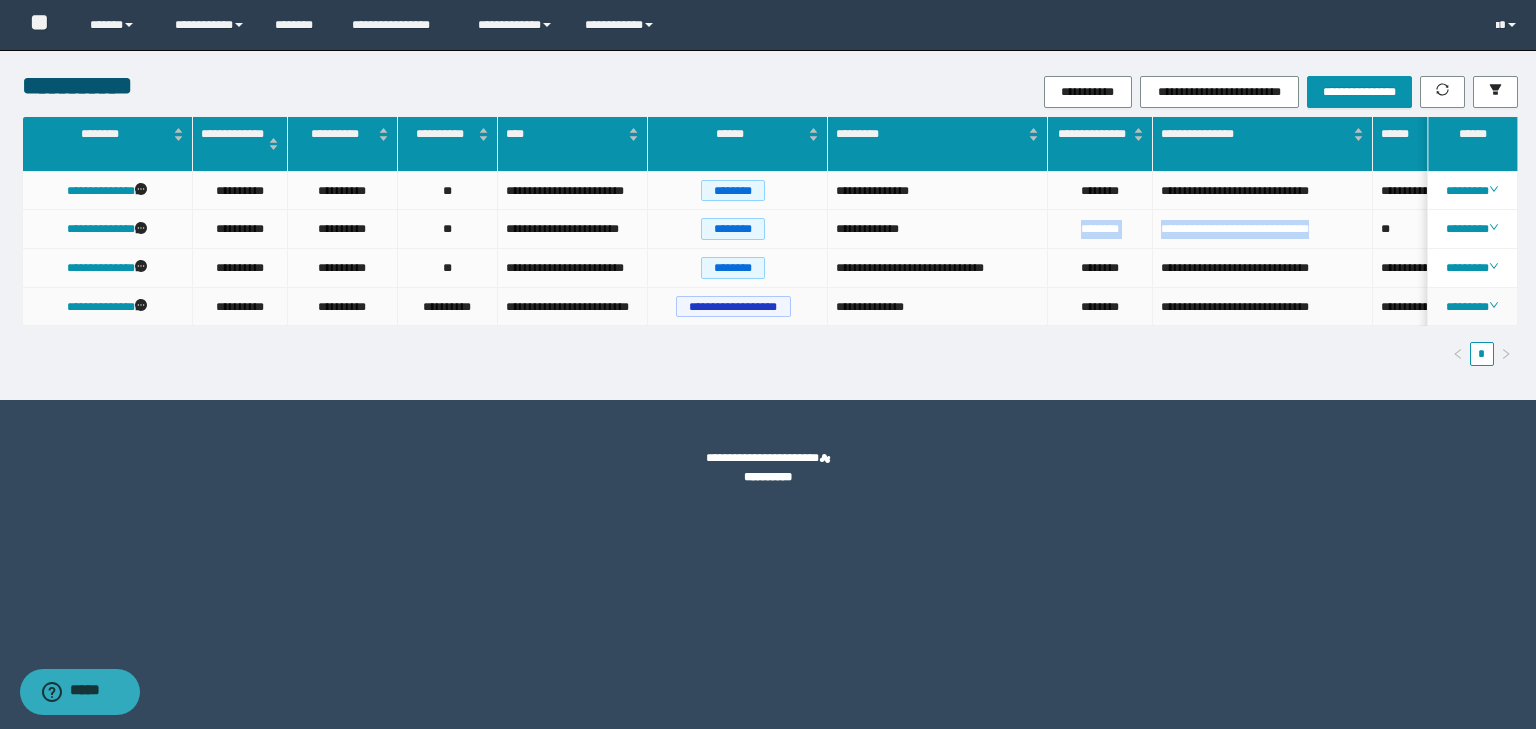 copy on "**********" 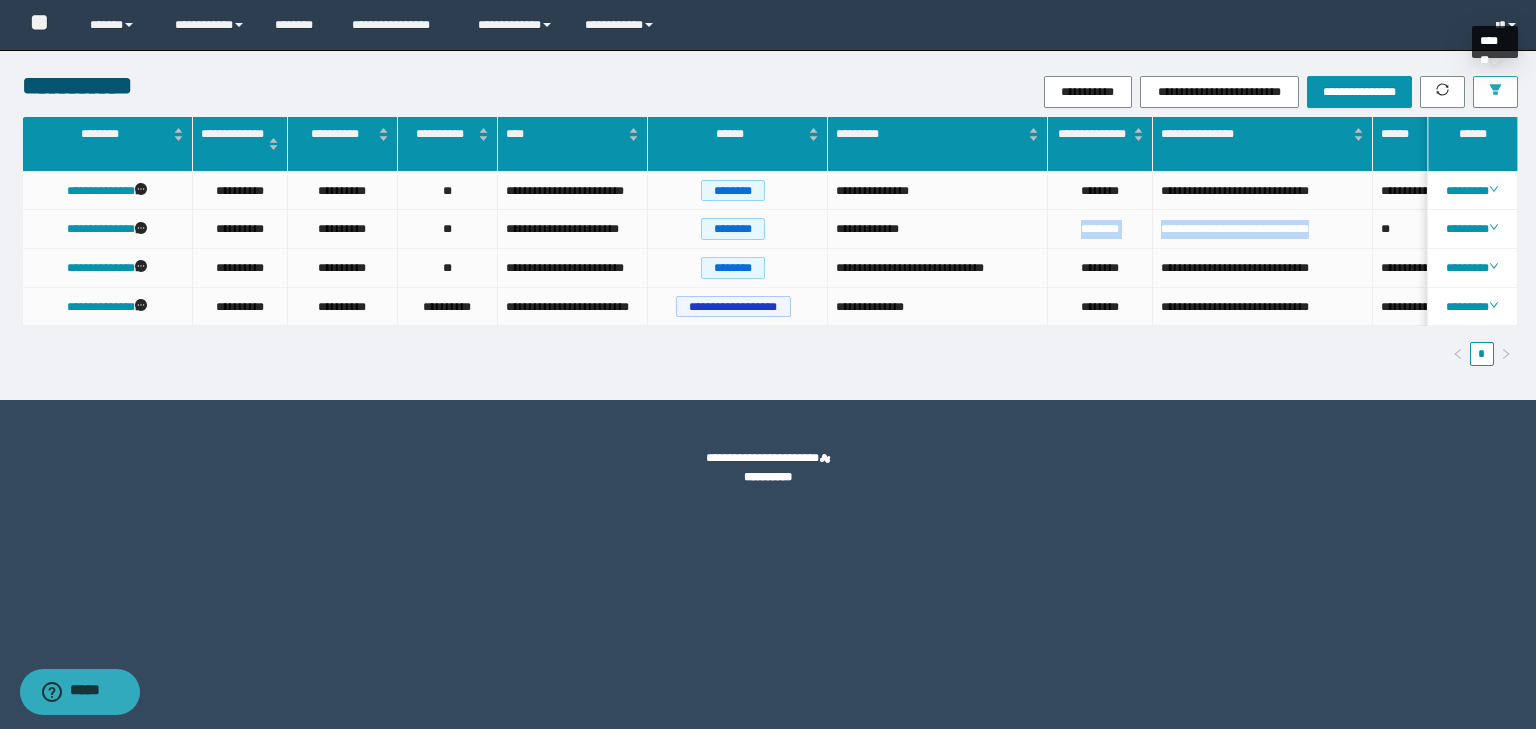 click 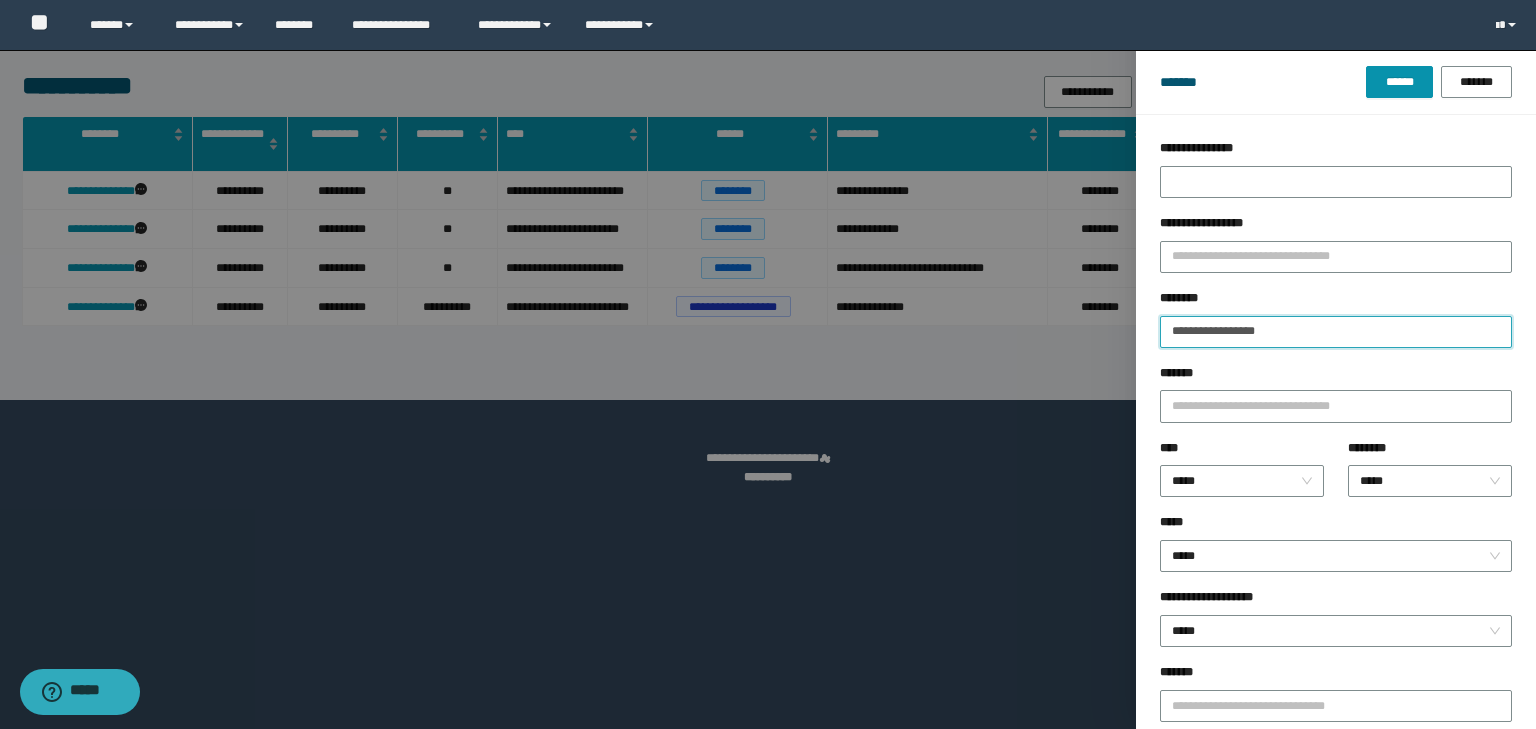 drag, startPoint x: 1290, startPoint y: 333, endPoint x: 996, endPoint y: 335, distance: 294.0068 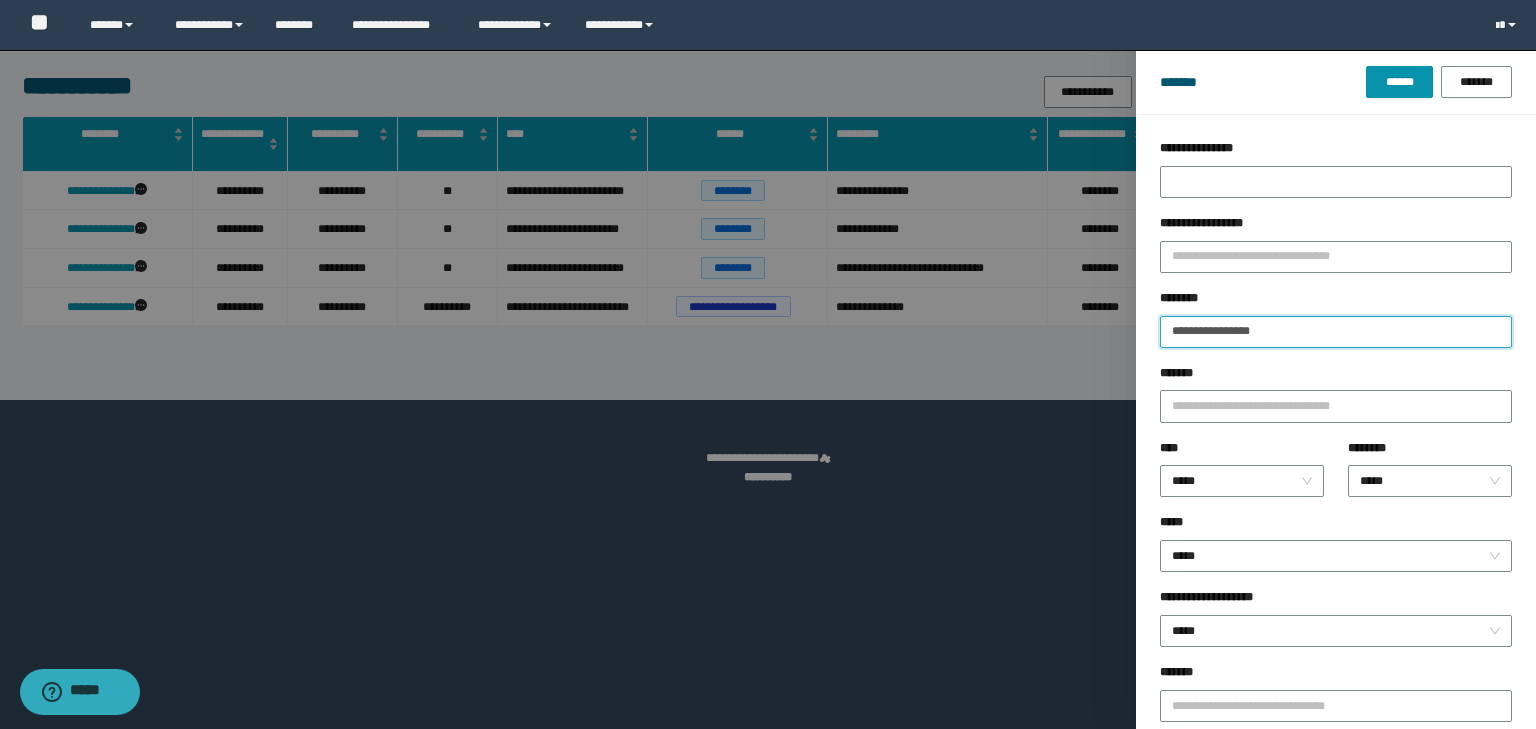 type on "**********" 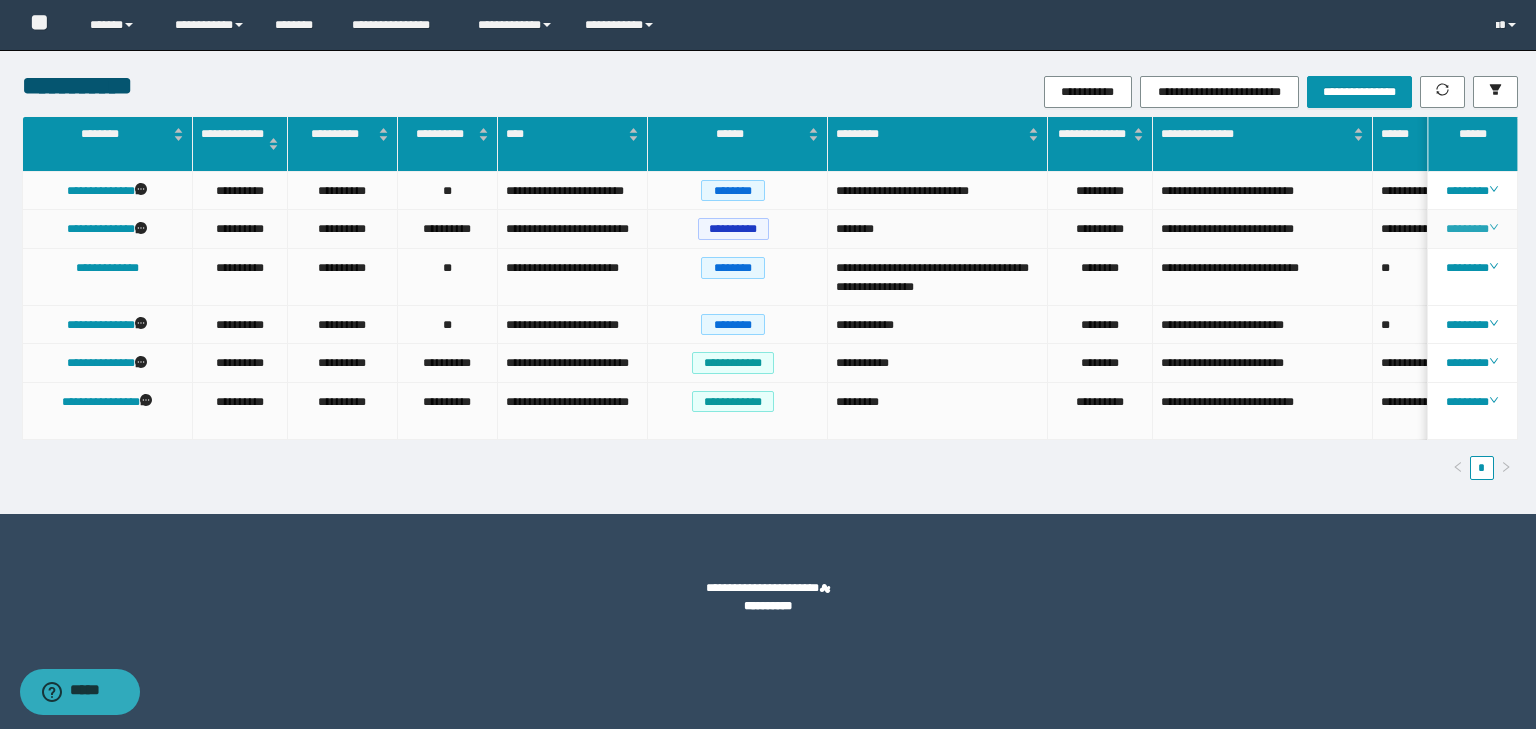 click on "********" at bounding box center (1472, 229) 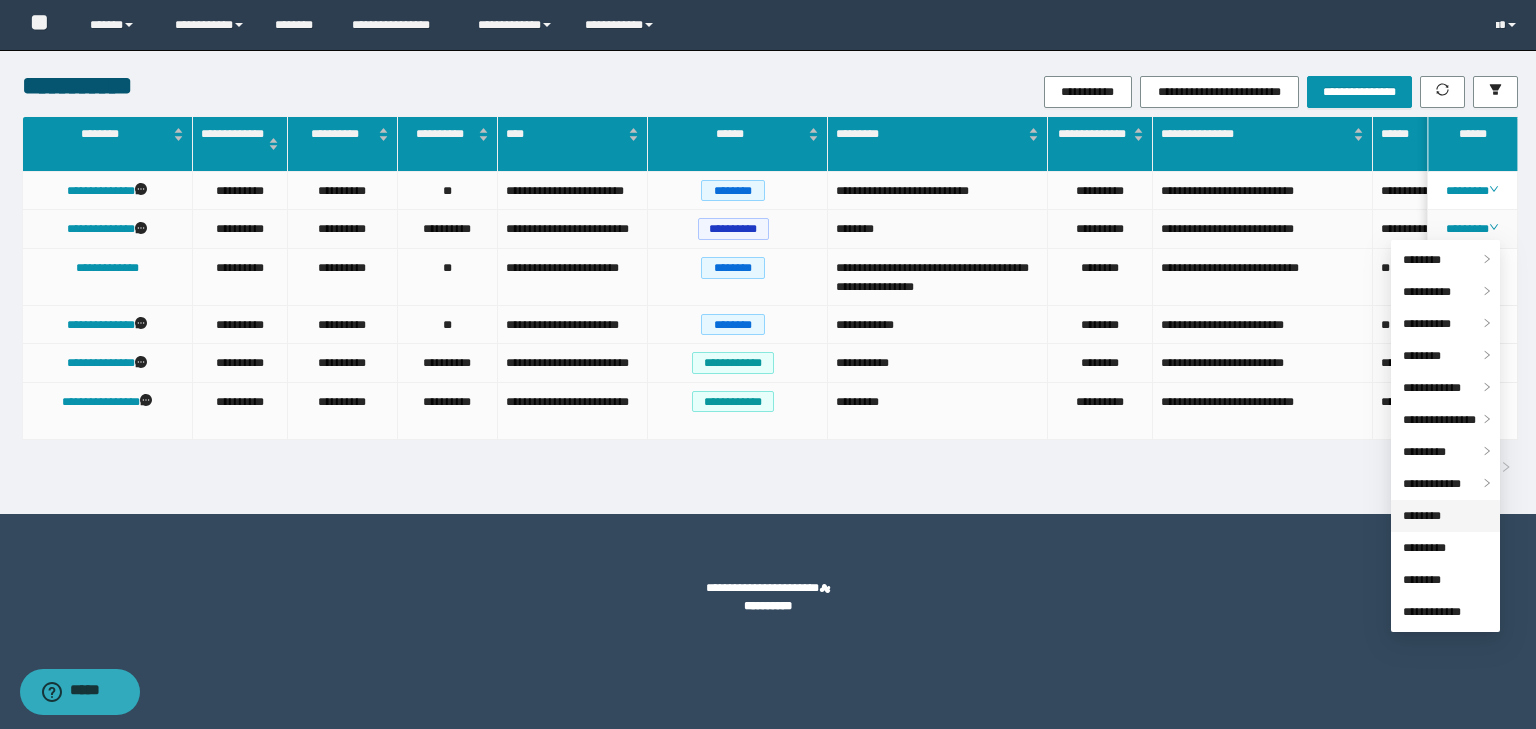 click on "********" at bounding box center (1422, 516) 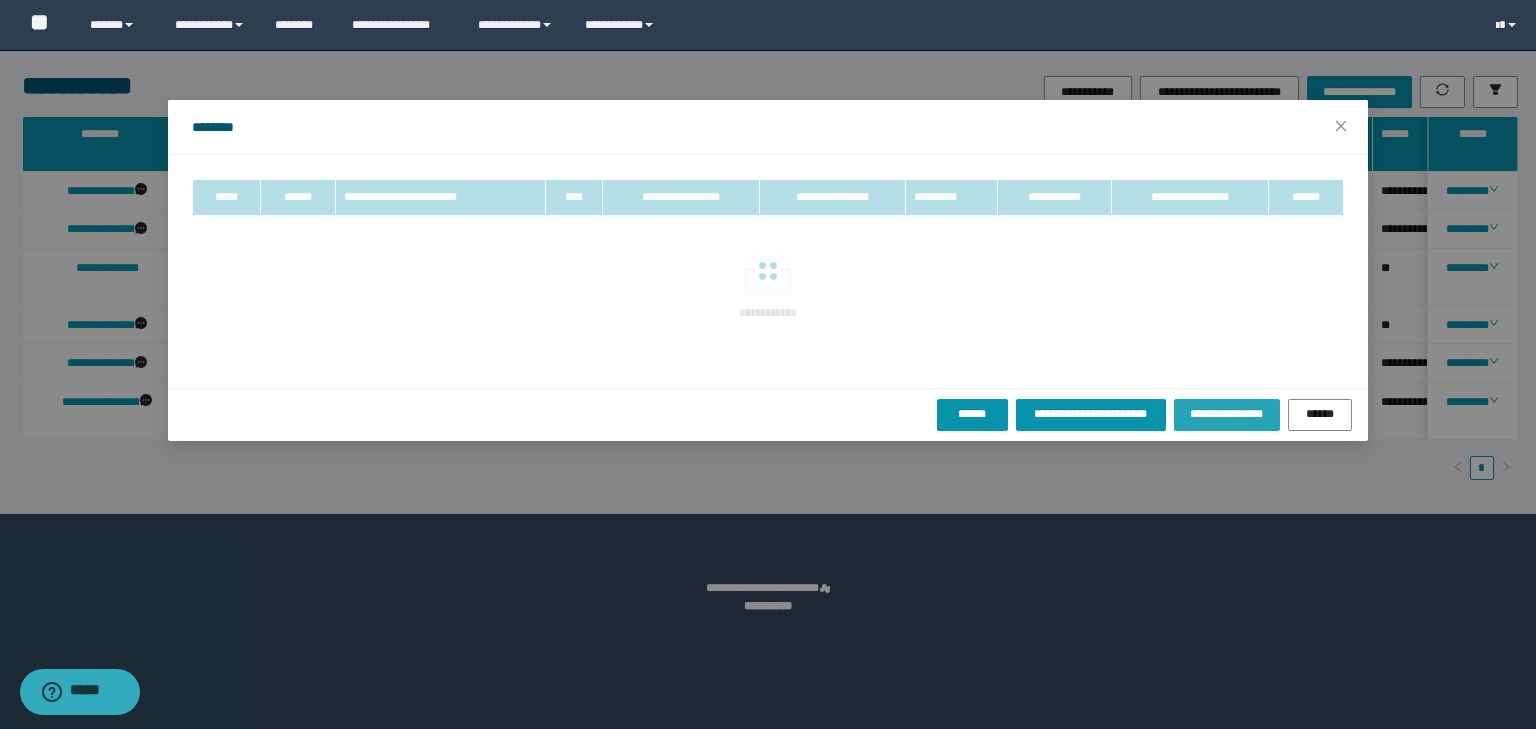 click on "**********" at bounding box center (1227, 414) 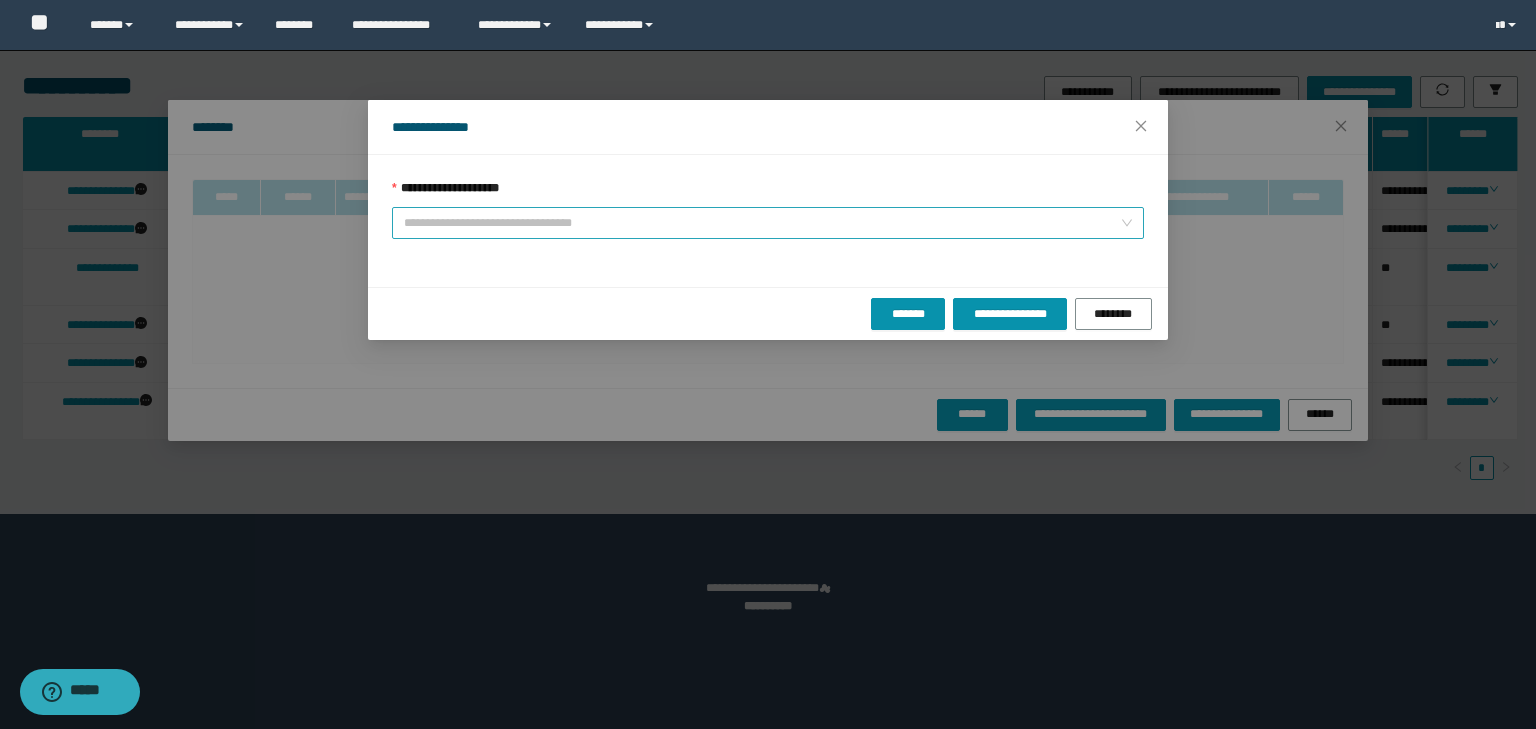 click on "**********" at bounding box center [762, 223] 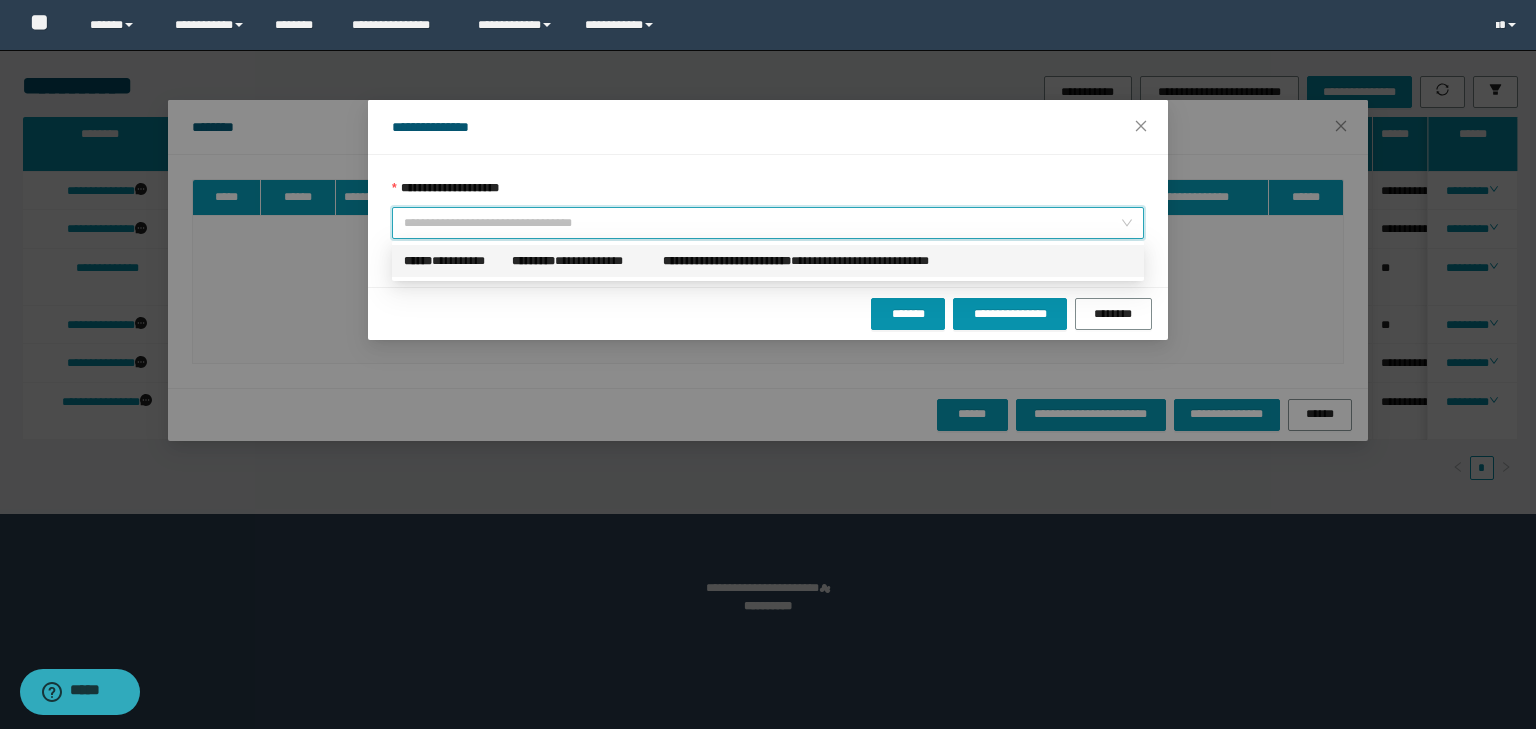 click on "**********" at bounding box center [843, 261] 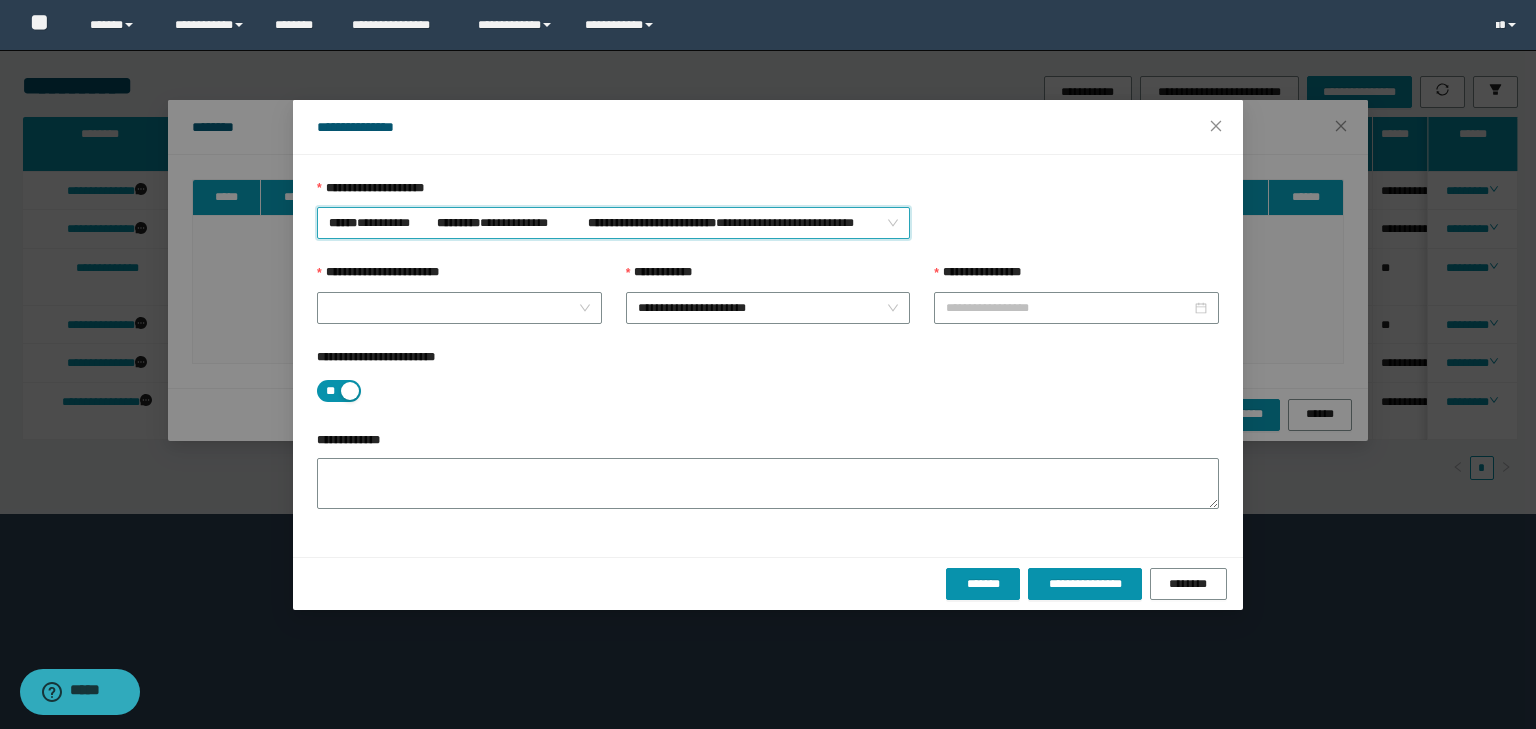 type on "**********" 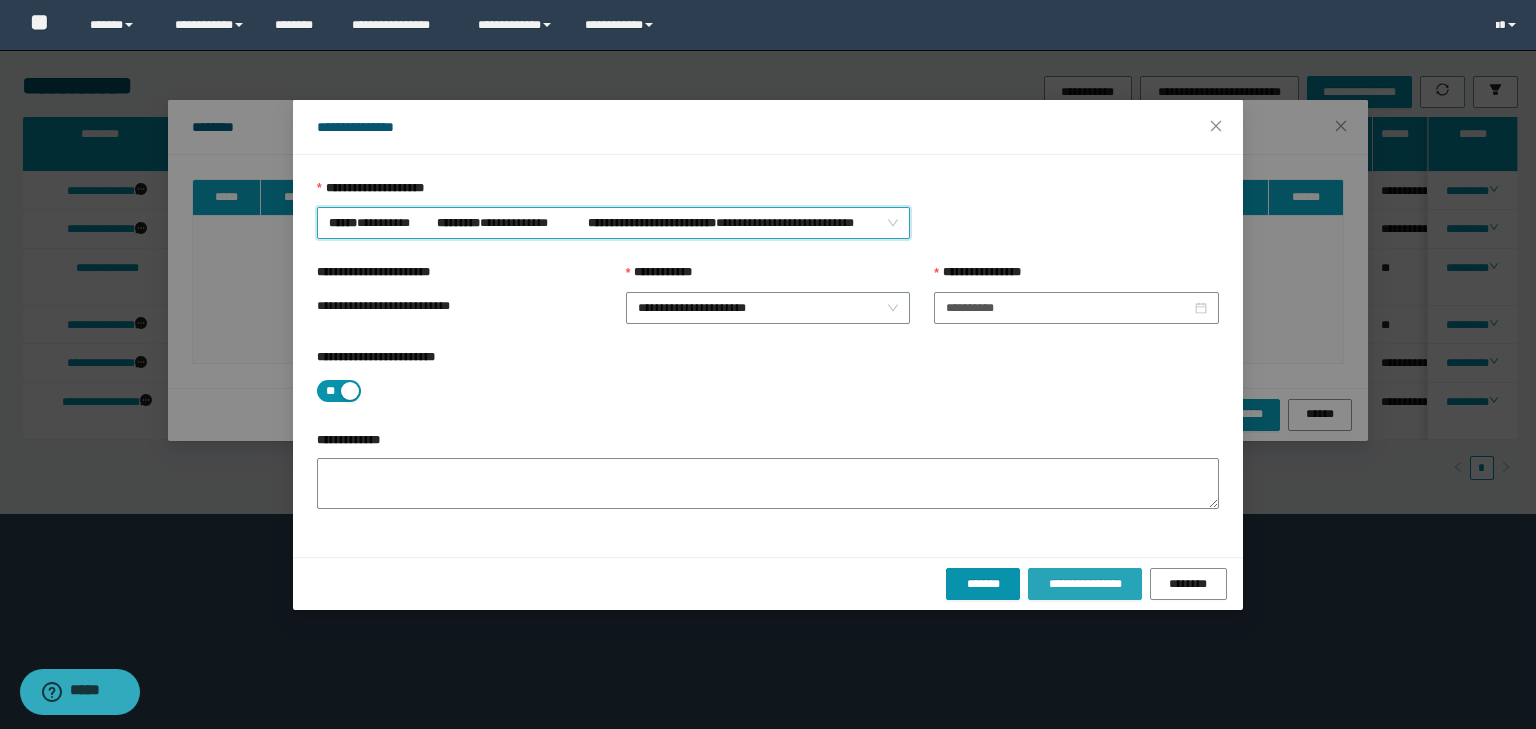 click on "**********" at bounding box center (1084, 584) 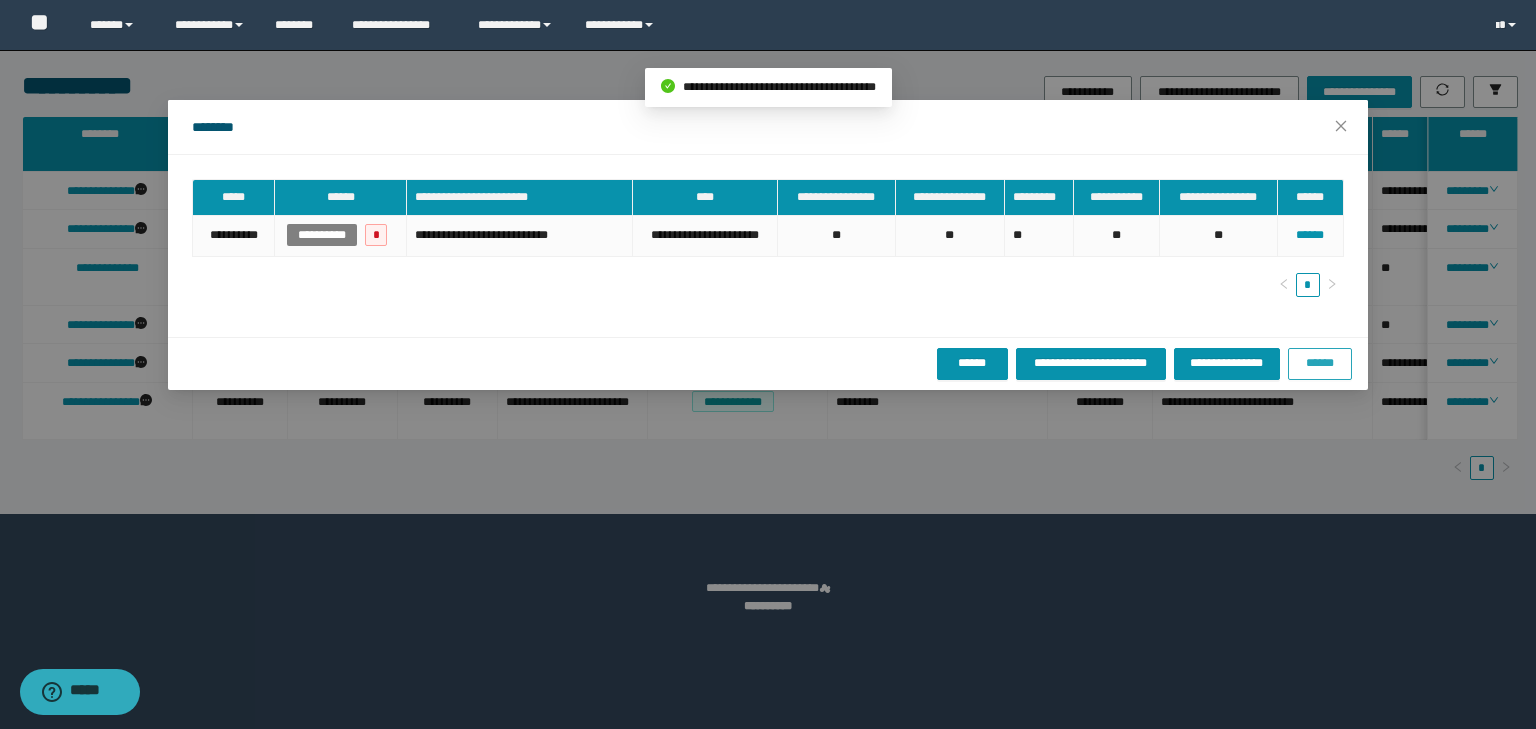click on "******" at bounding box center [1320, 363] 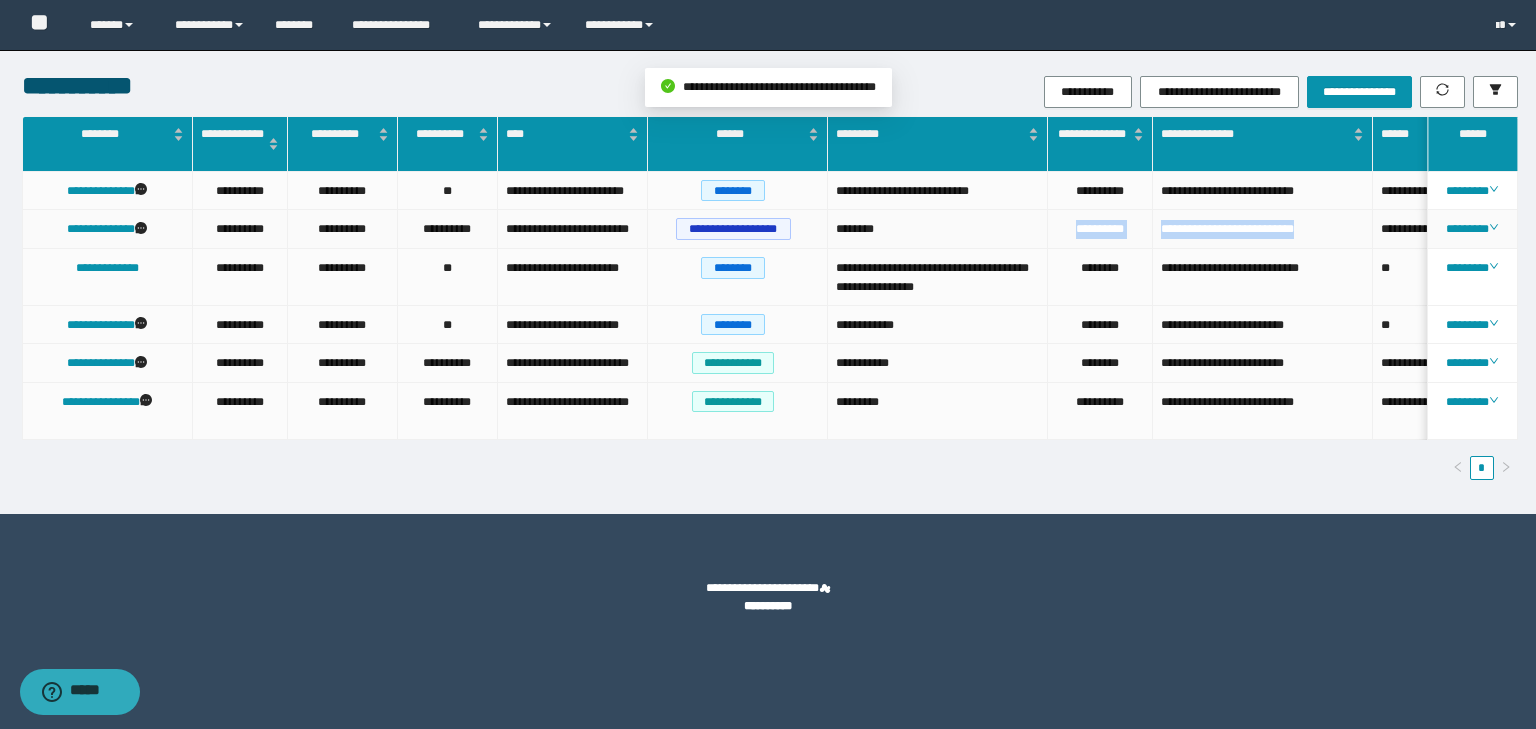 drag, startPoint x: 1362, startPoint y: 224, endPoint x: 1064, endPoint y: 225, distance: 298.00168 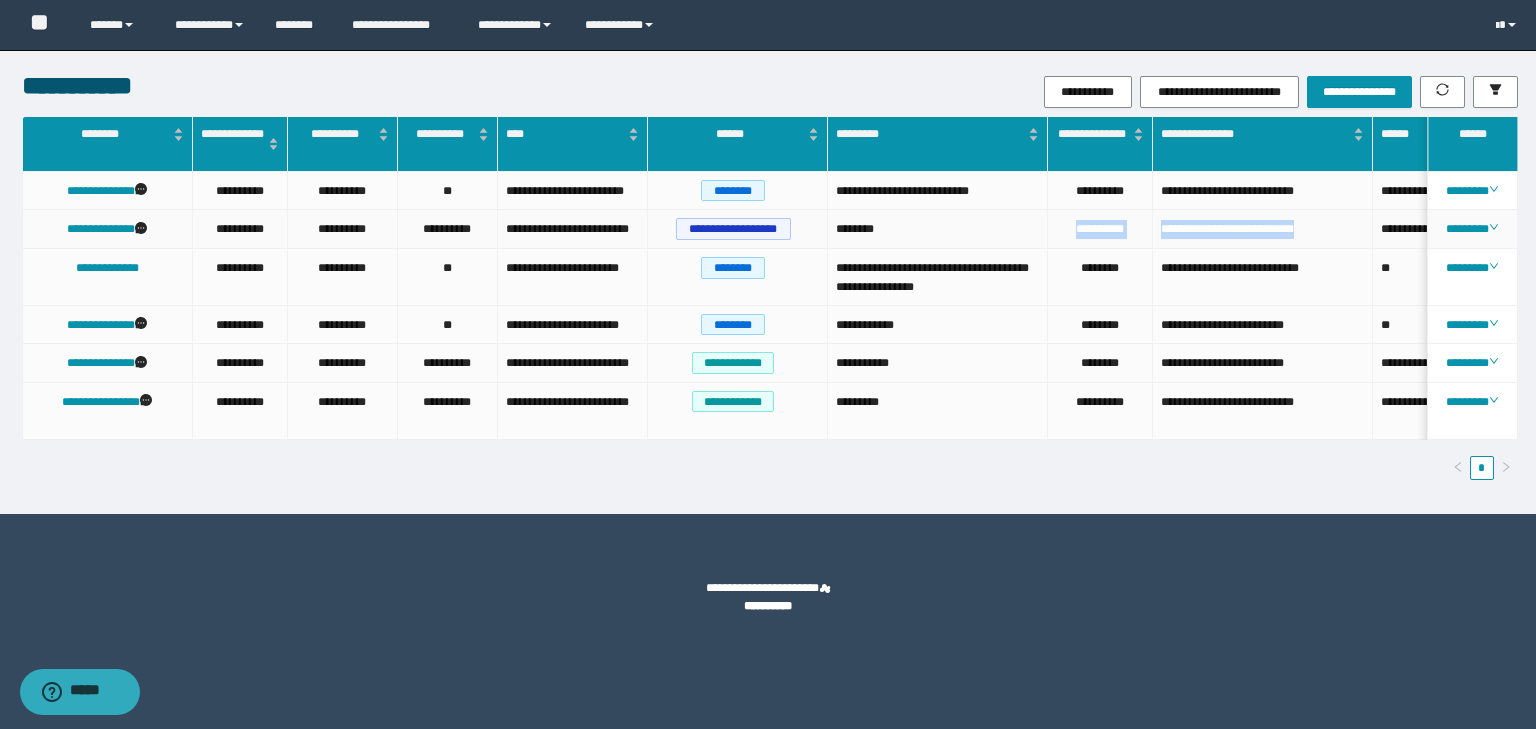 copy on "**********" 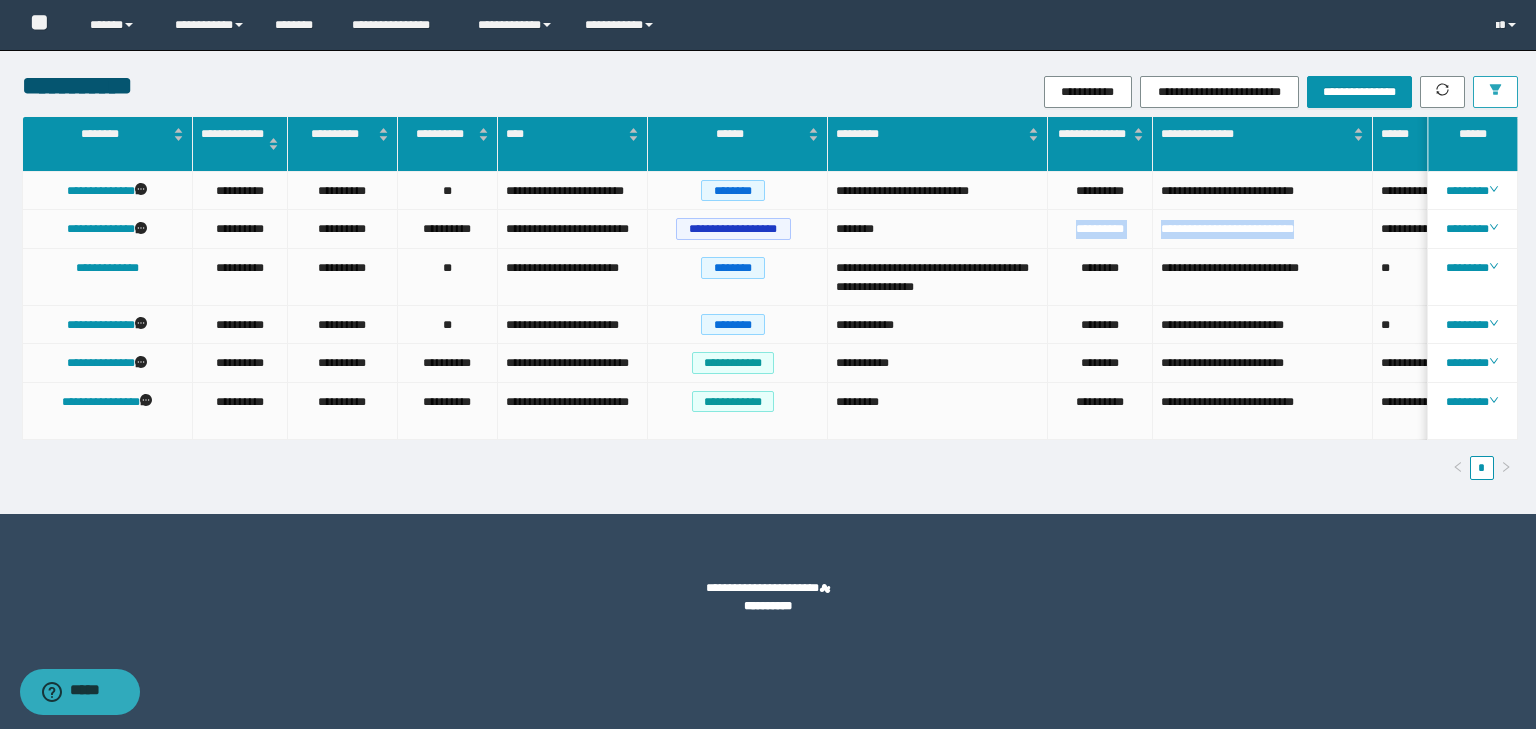 click 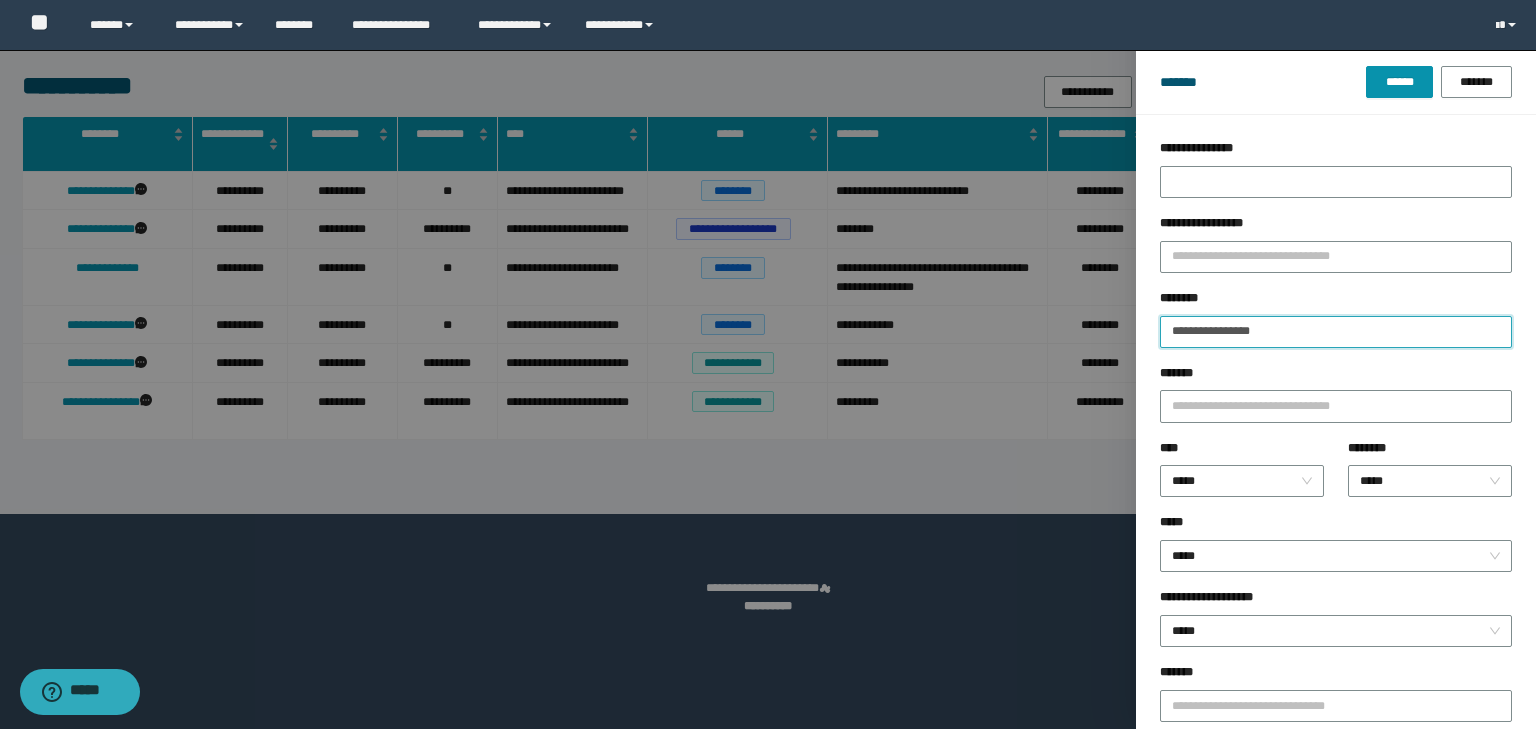 drag, startPoint x: 1275, startPoint y: 335, endPoint x: 1097, endPoint y: 335, distance: 178 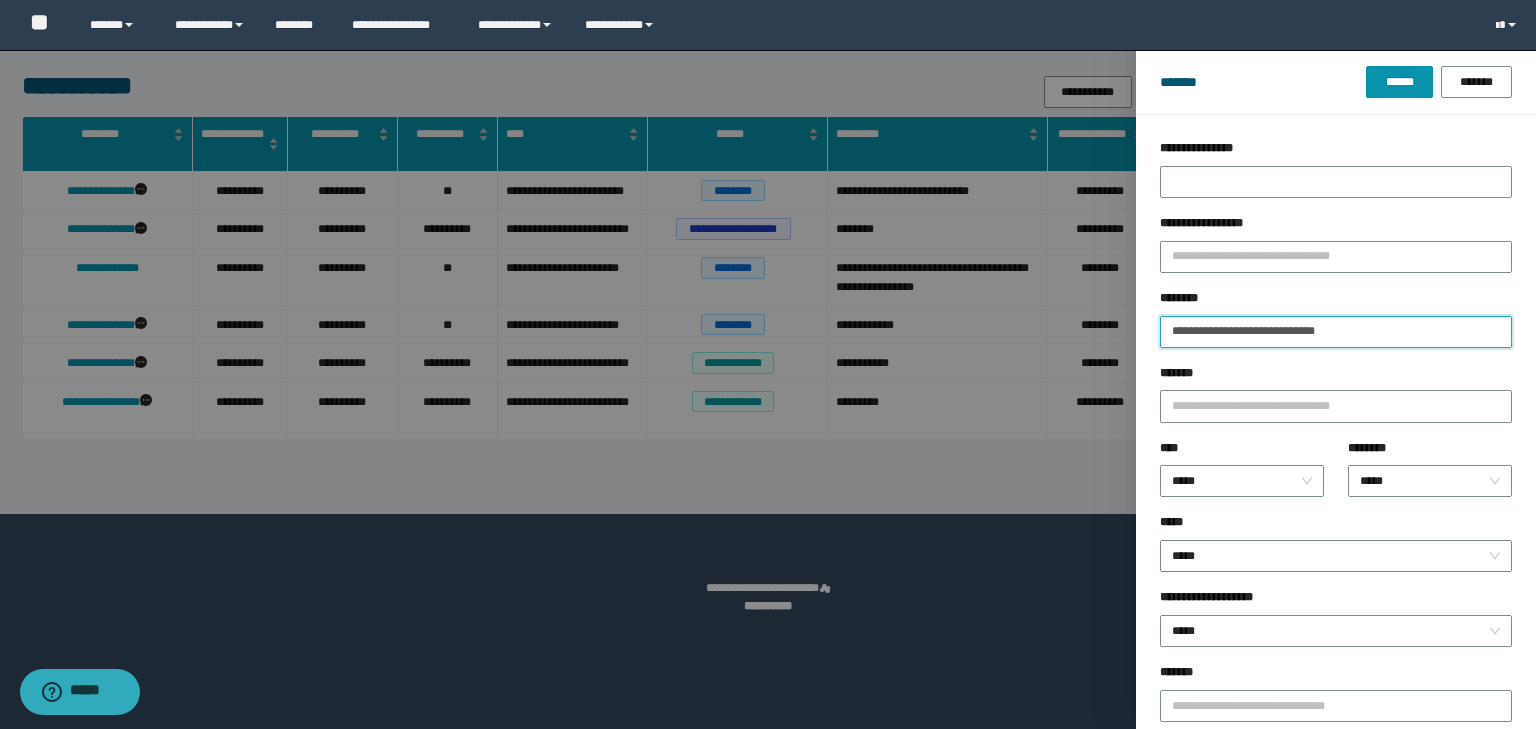 click on "******" at bounding box center [1399, 82] 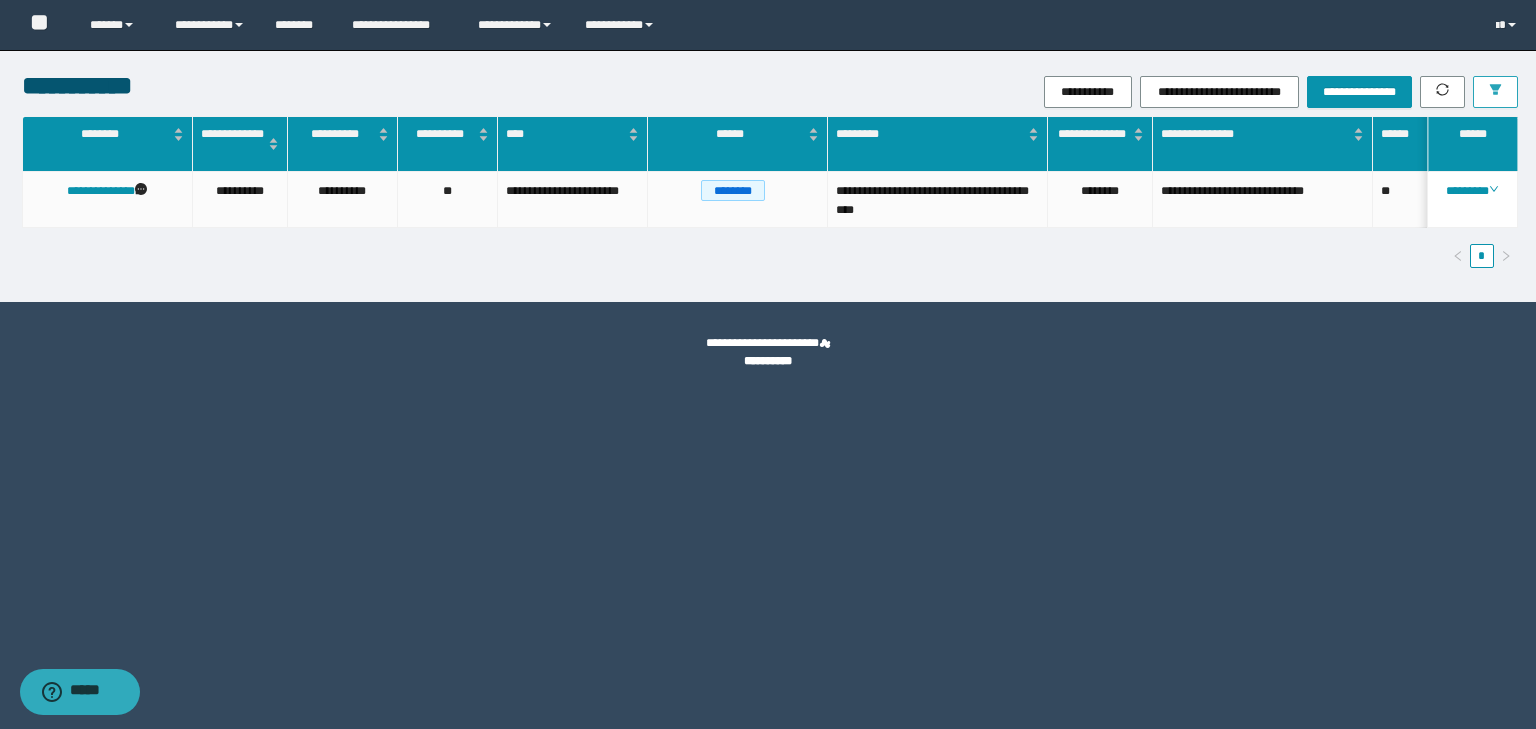 click at bounding box center (1495, 92) 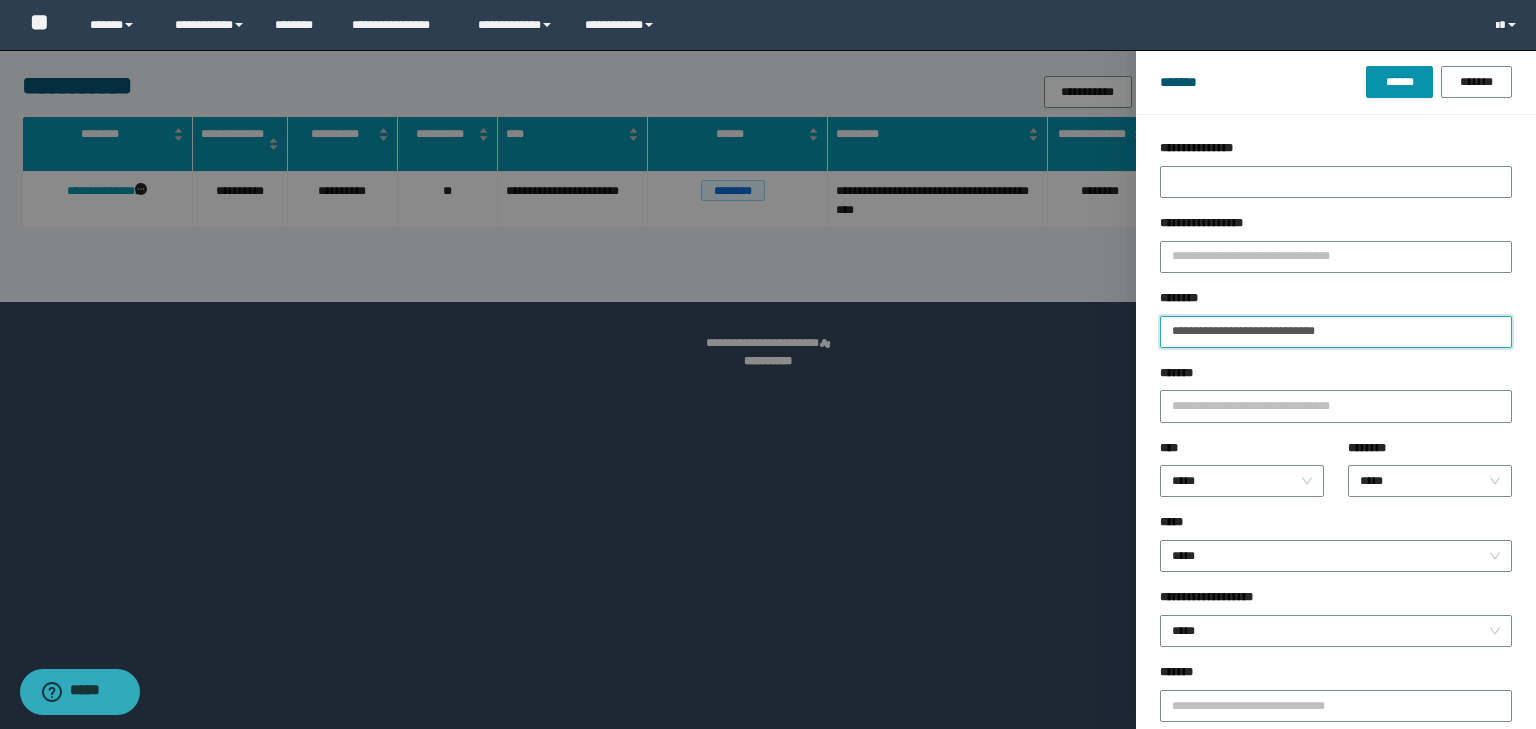 drag, startPoint x: 1310, startPoint y: 329, endPoint x: 1148, endPoint y: 323, distance: 162.11107 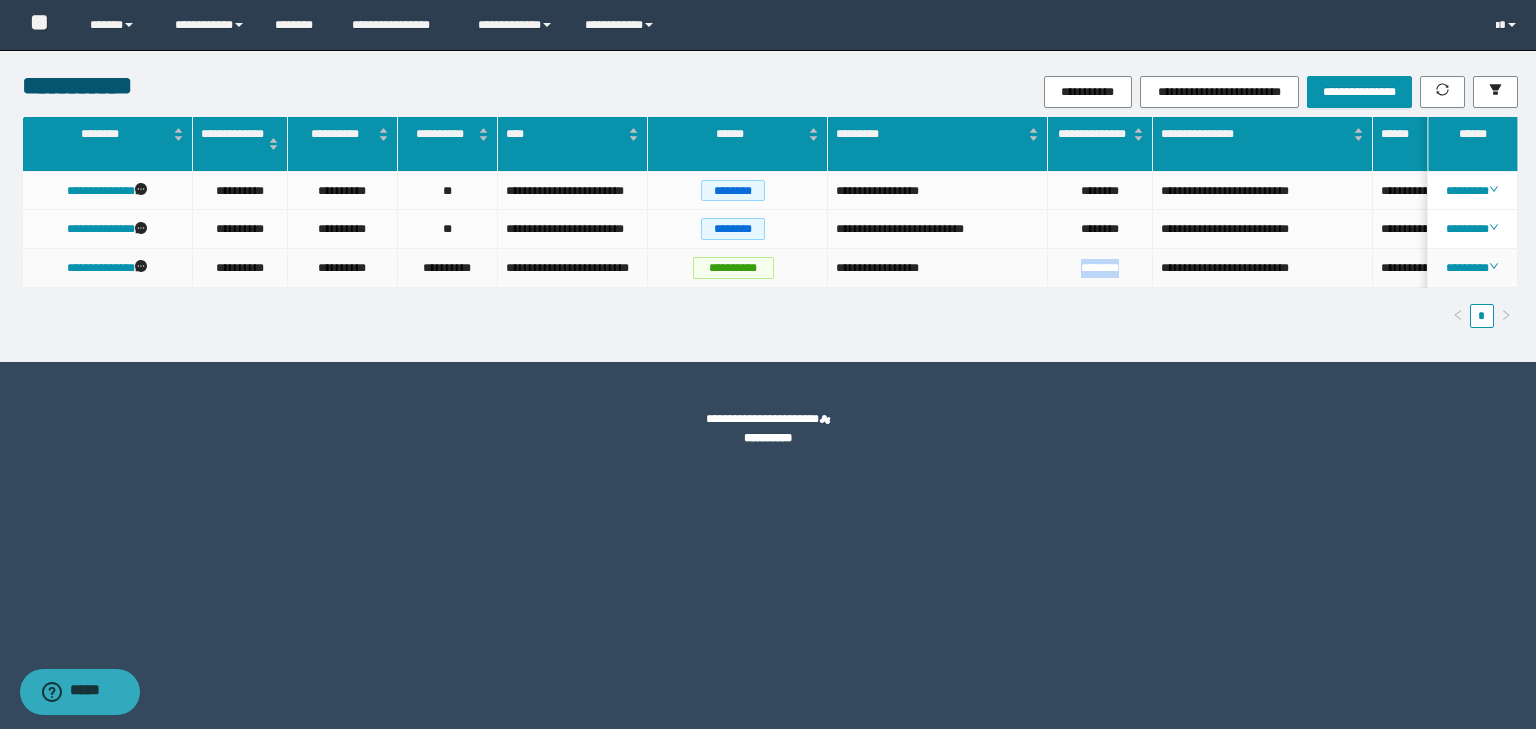 drag, startPoint x: 1146, startPoint y: 265, endPoint x: 1063, endPoint y: 268, distance: 83.0542 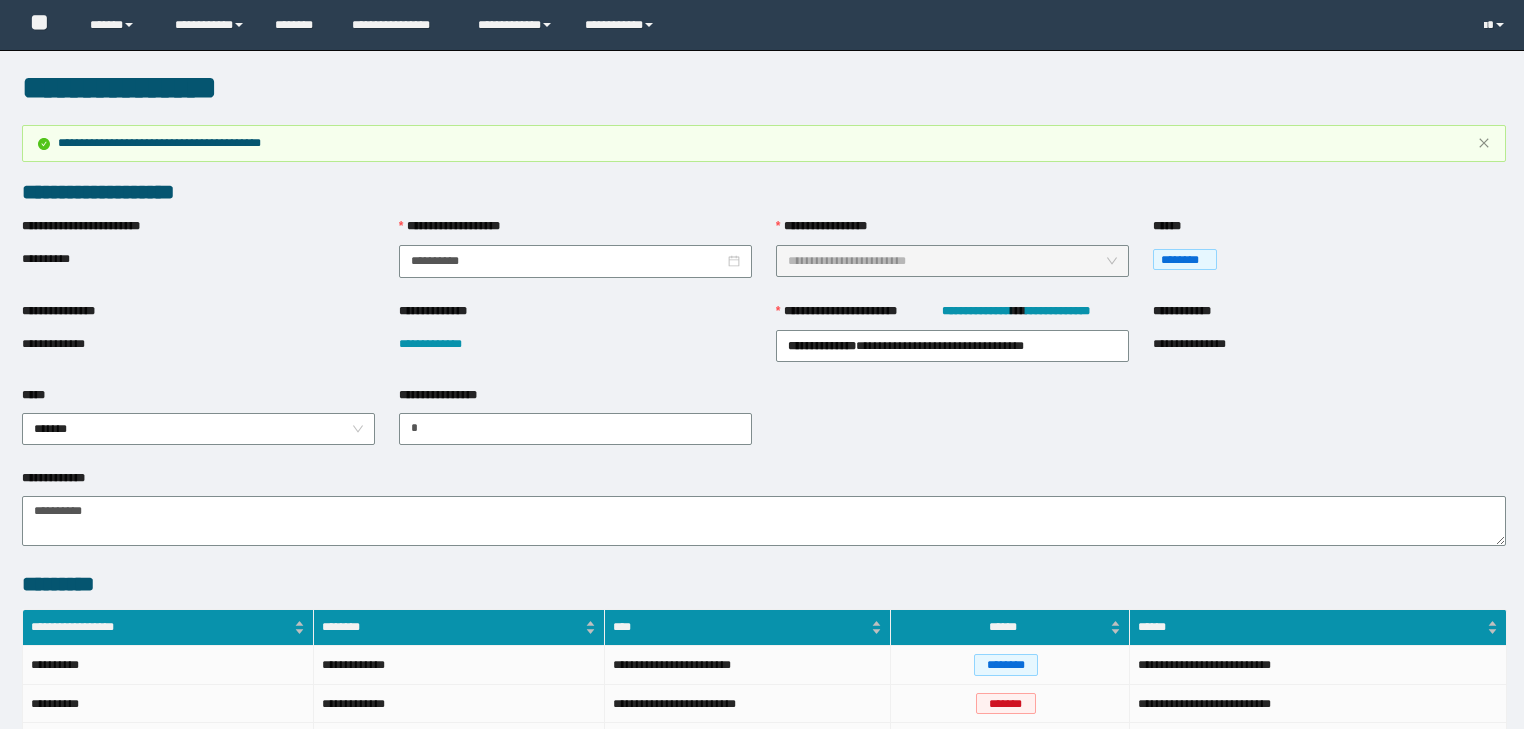 scroll, scrollTop: 0, scrollLeft: 0, axis: both 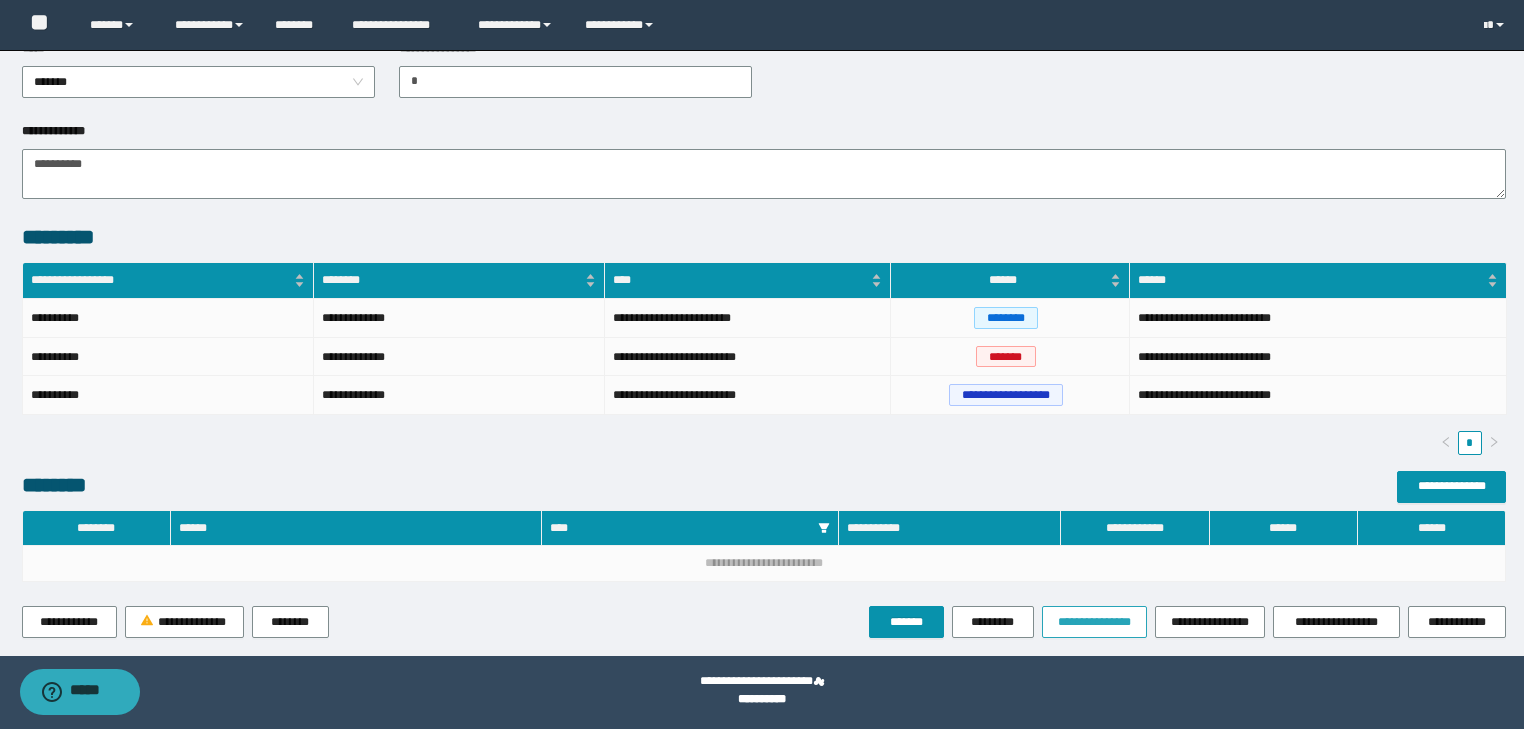 click on "**********" at bounding box center [1094, 622] 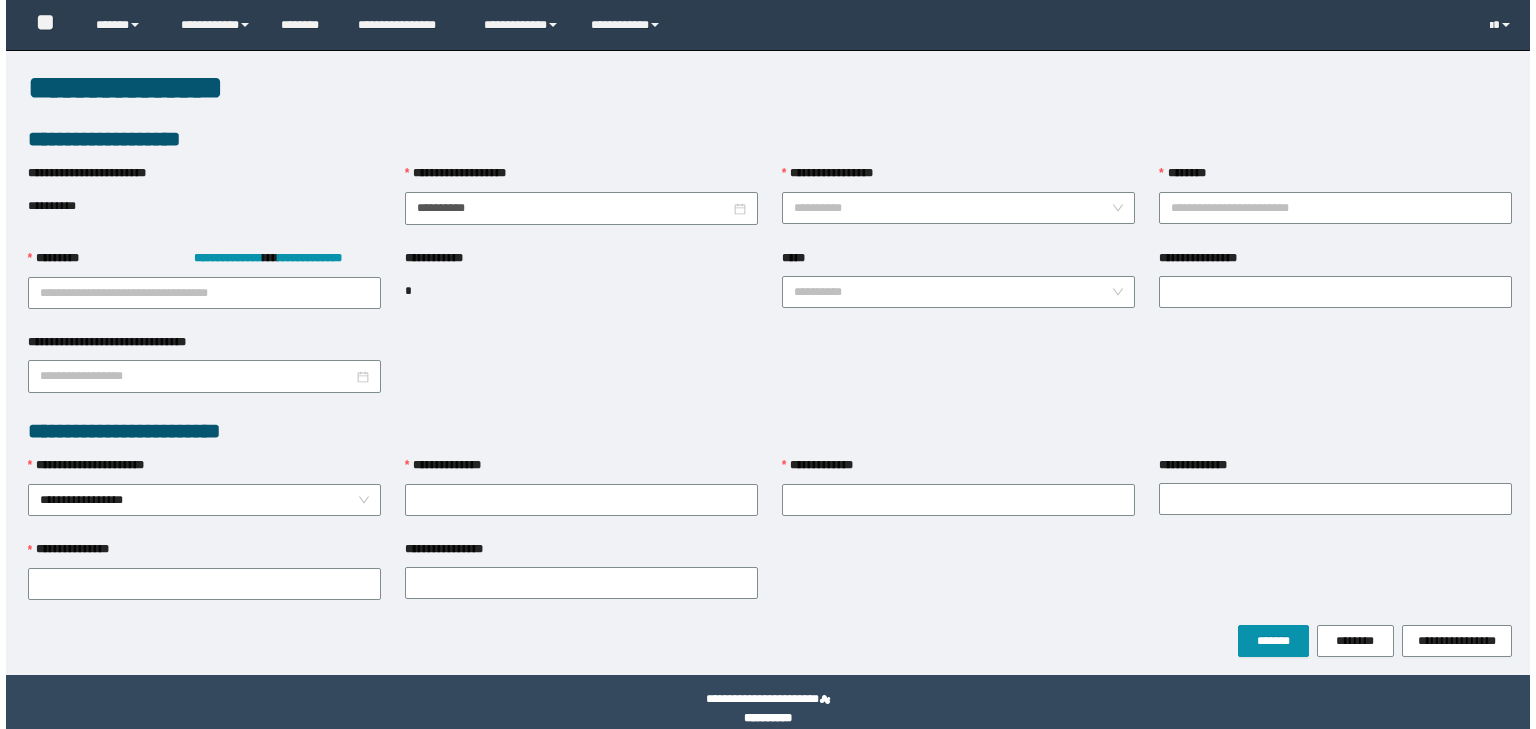 scroll, scrollTop: 0, scrollLeft: 0, axis: both 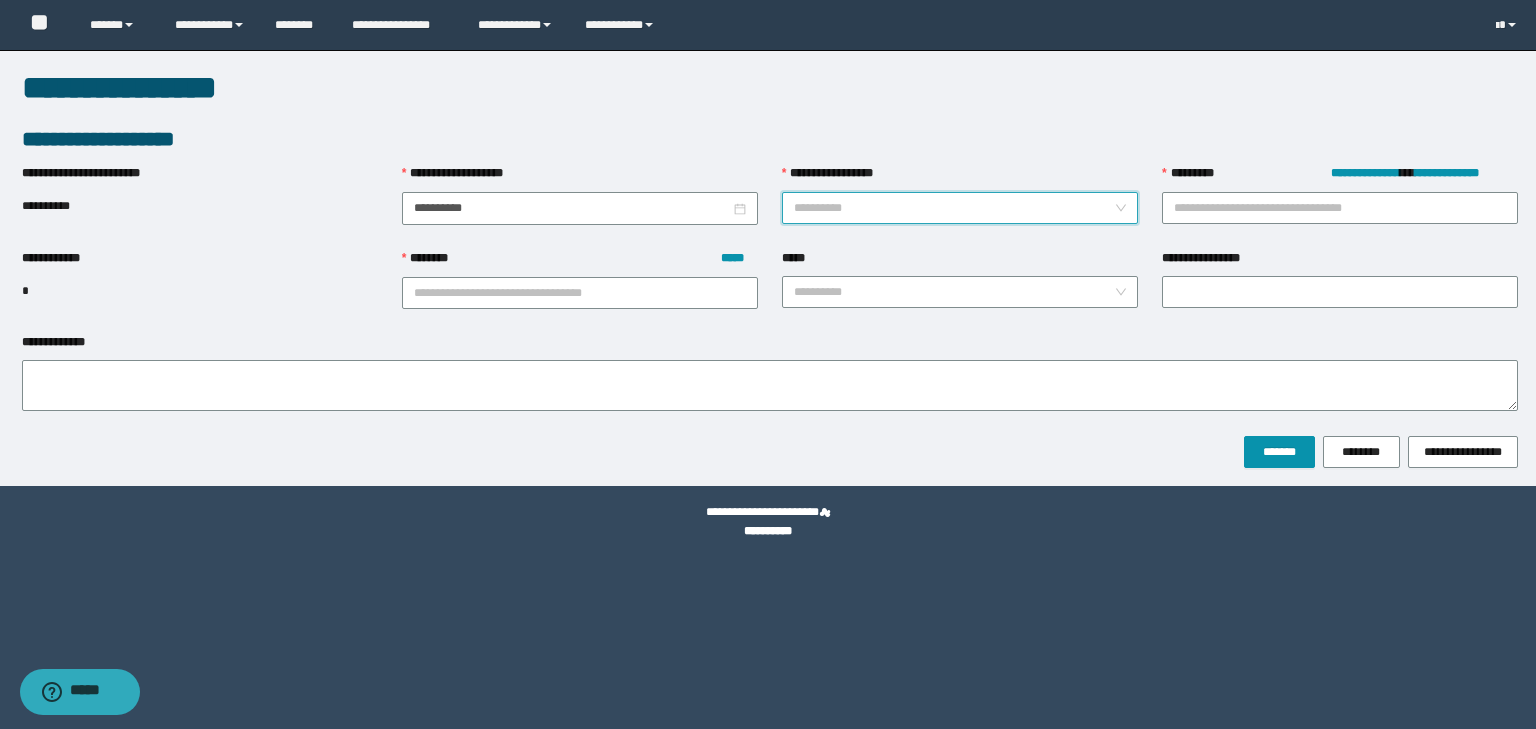click on "**********" at bounding box center (954, 208) 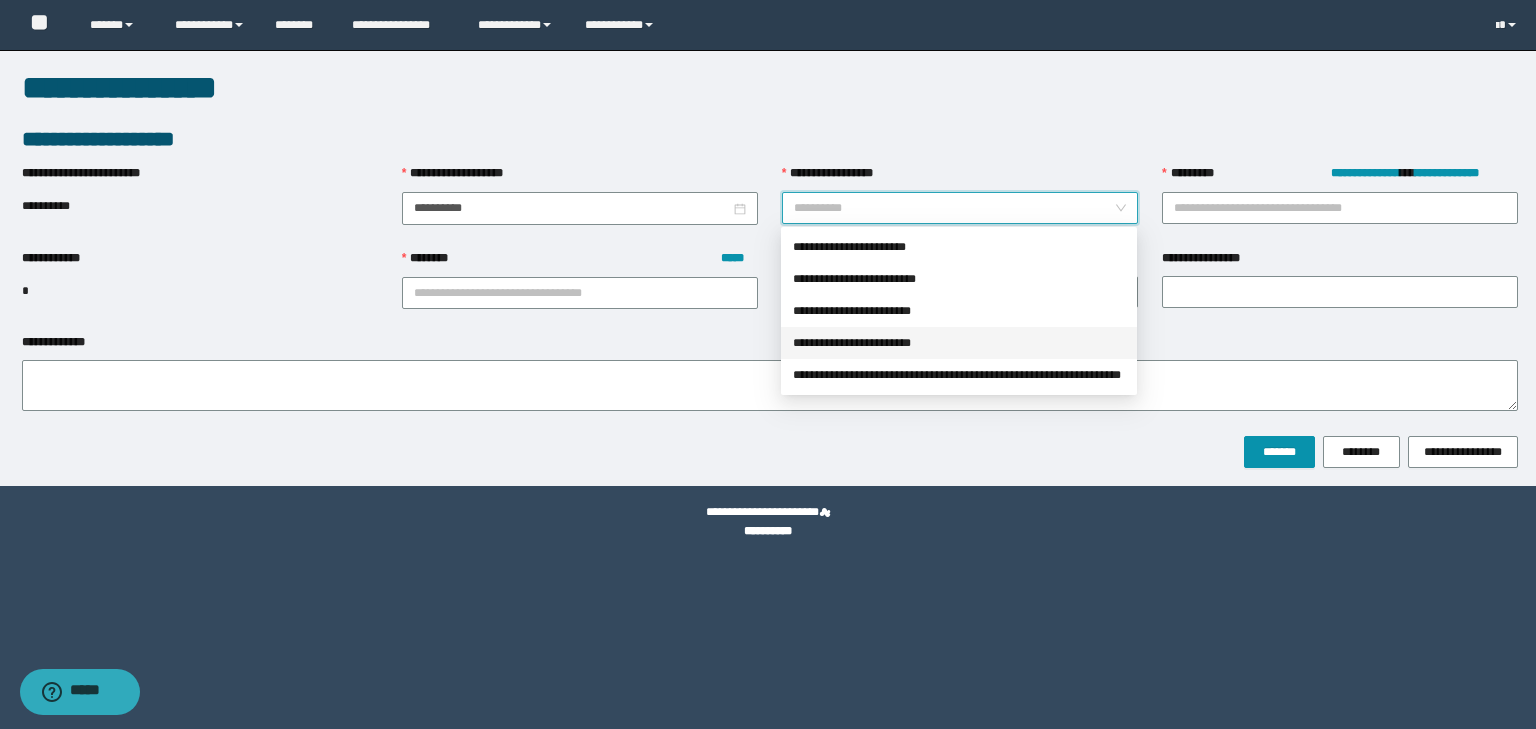 click on "**********" at bounding box center [959, 343] 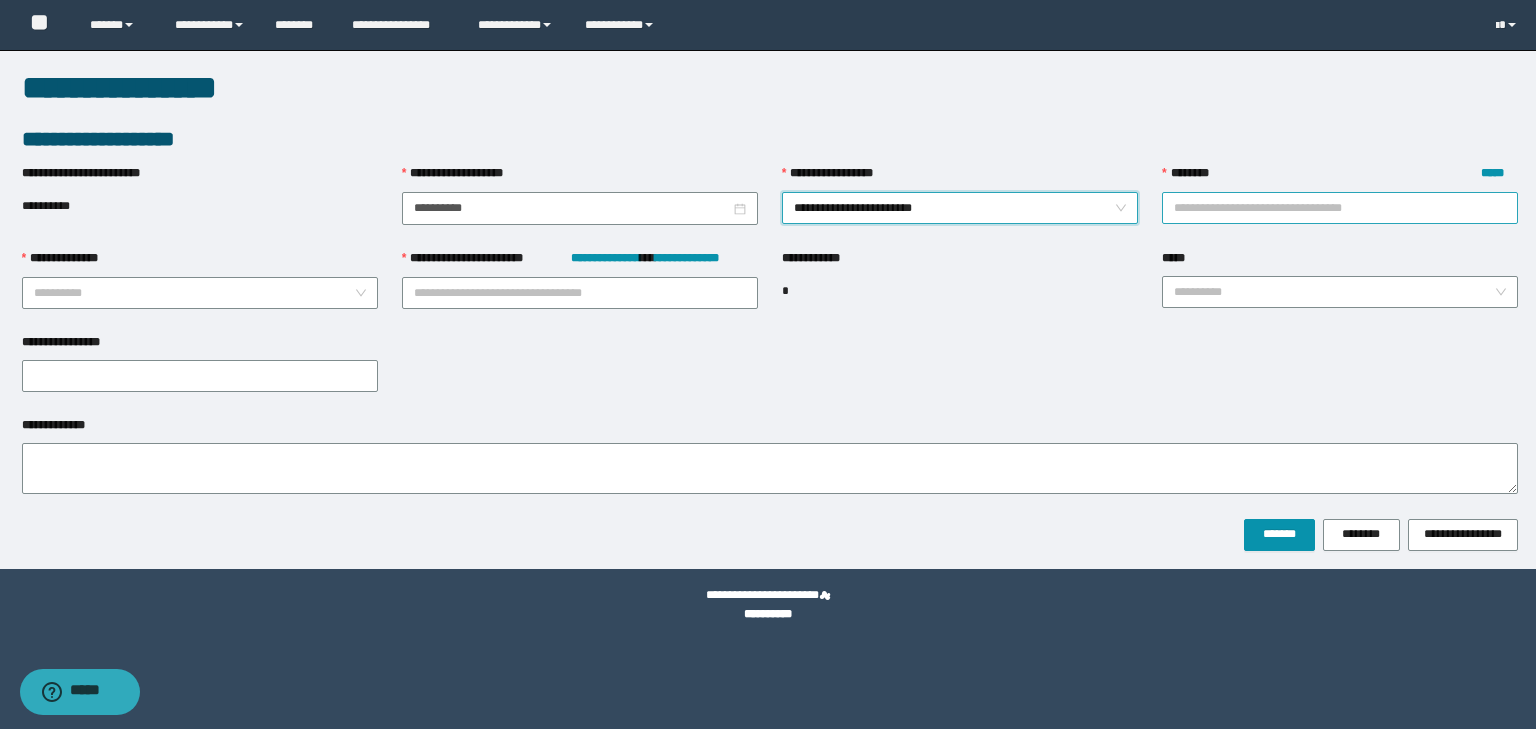 click on "**********" at bounding box center (1340, 208) 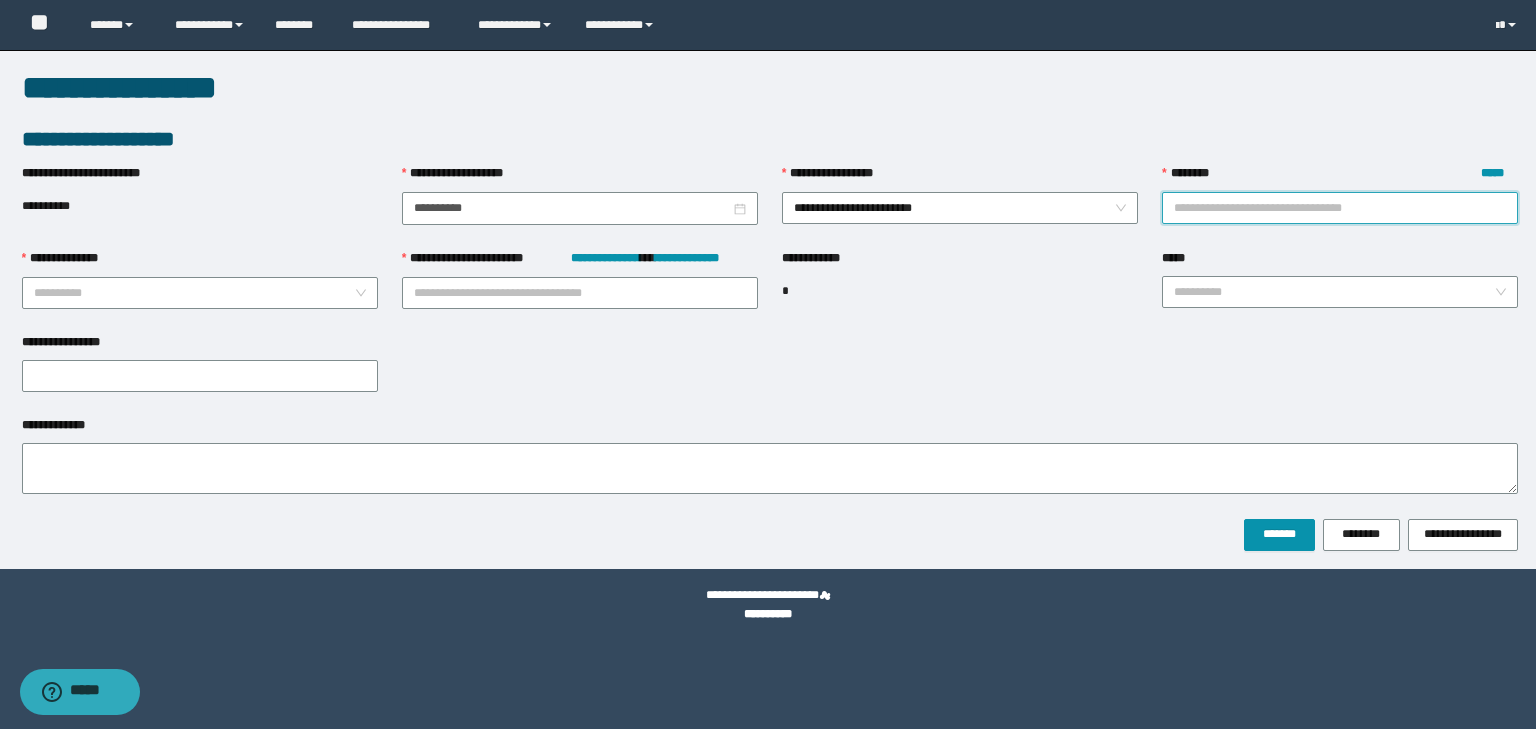 paste on "********" 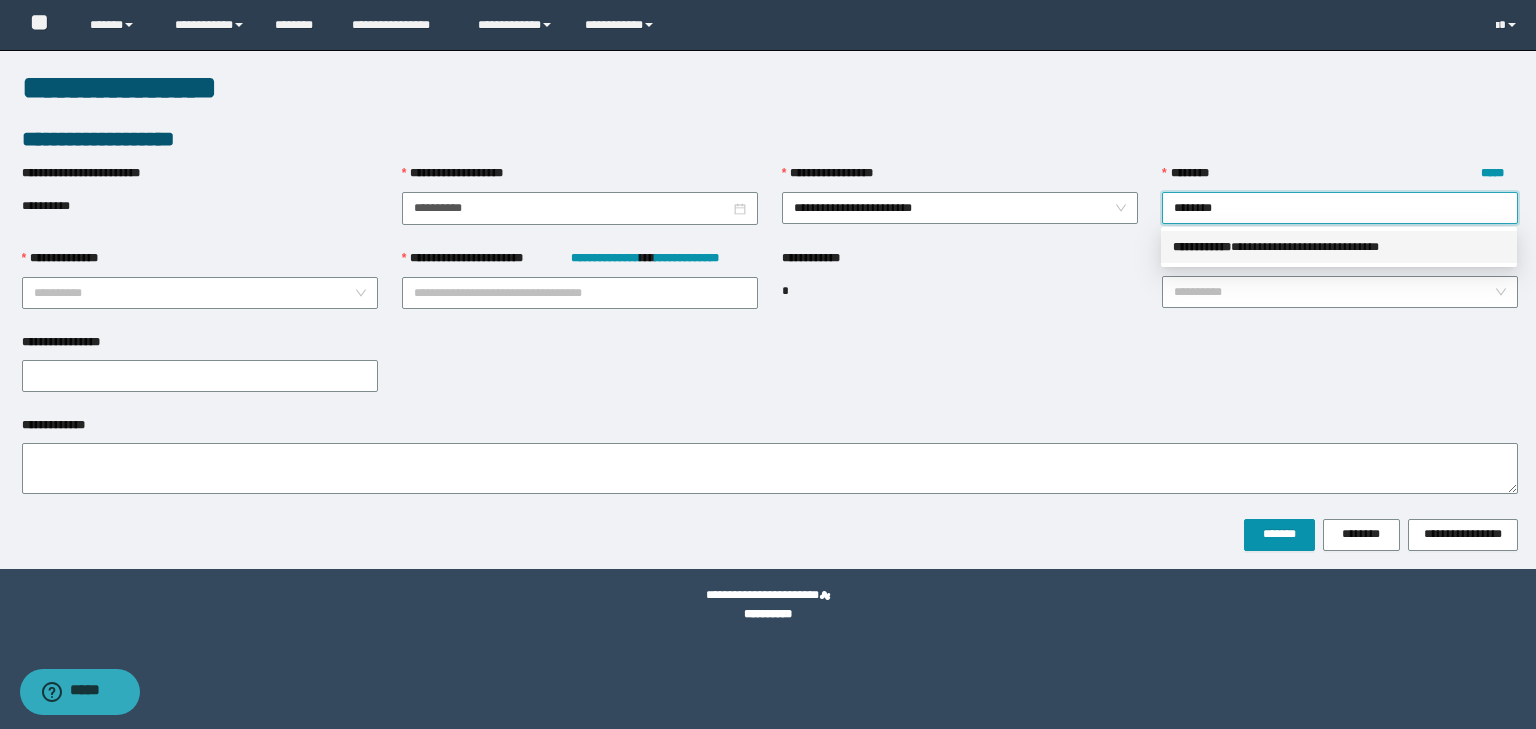 click on "**********" at bounding box center (1339, 247) 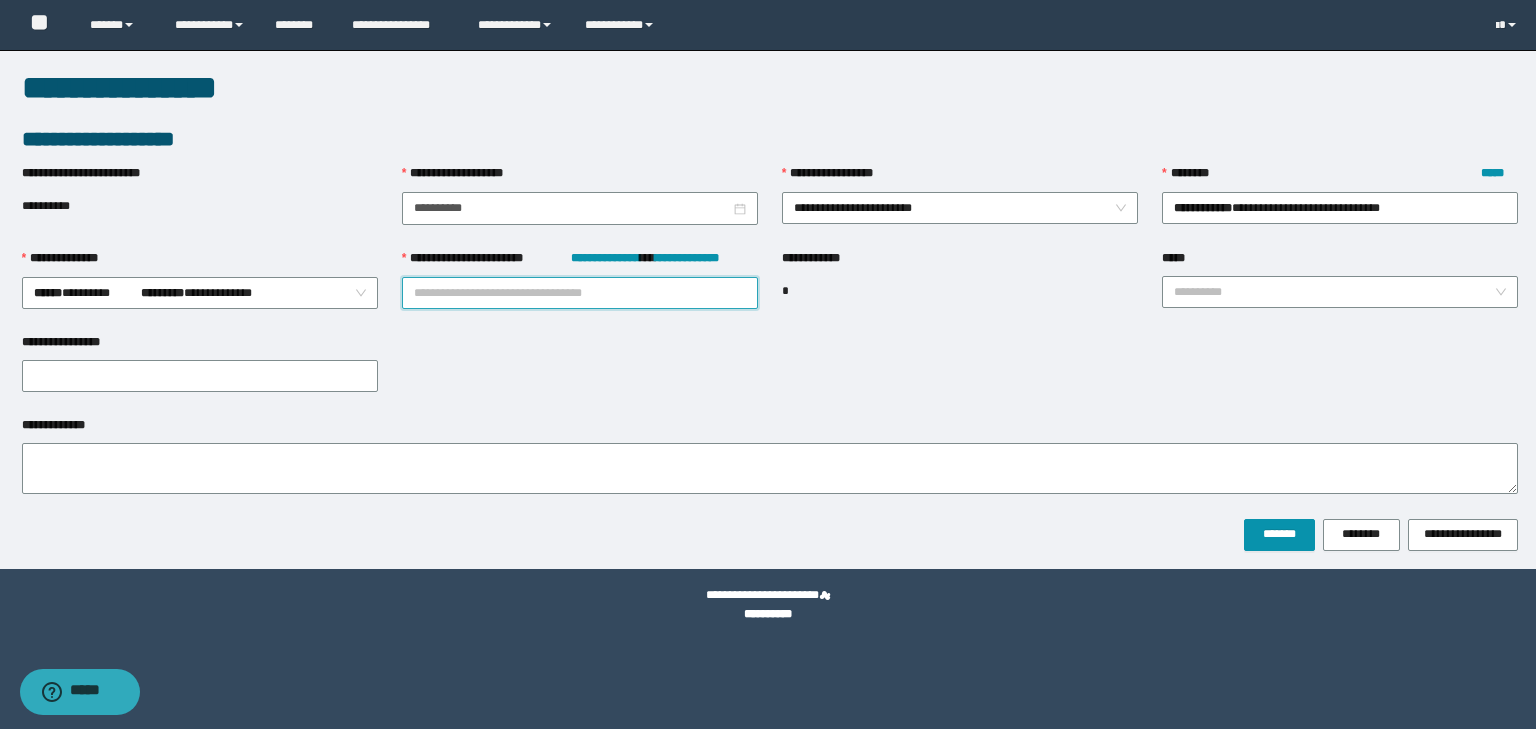 click on "**********" at bounding box center [580, 293] 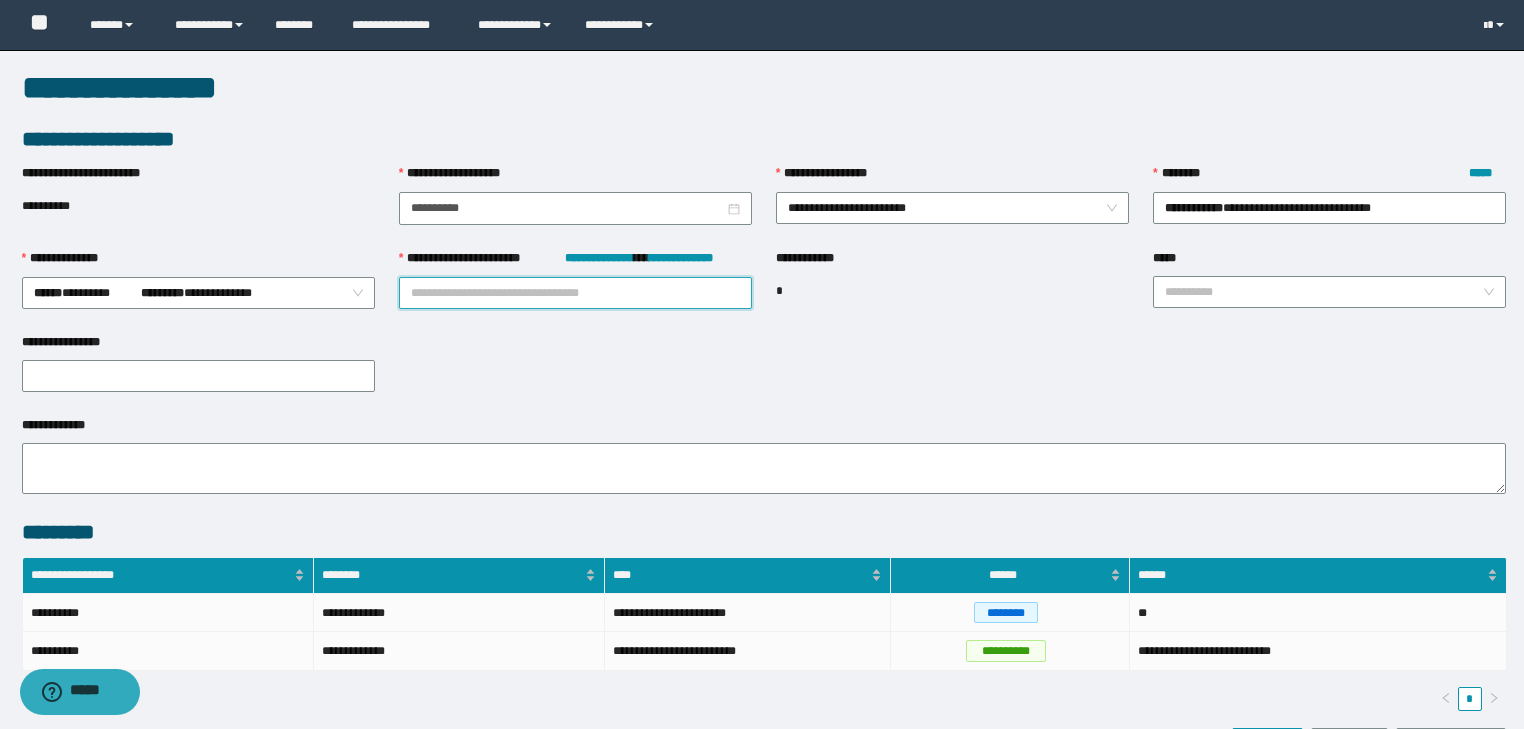 paste on "********" 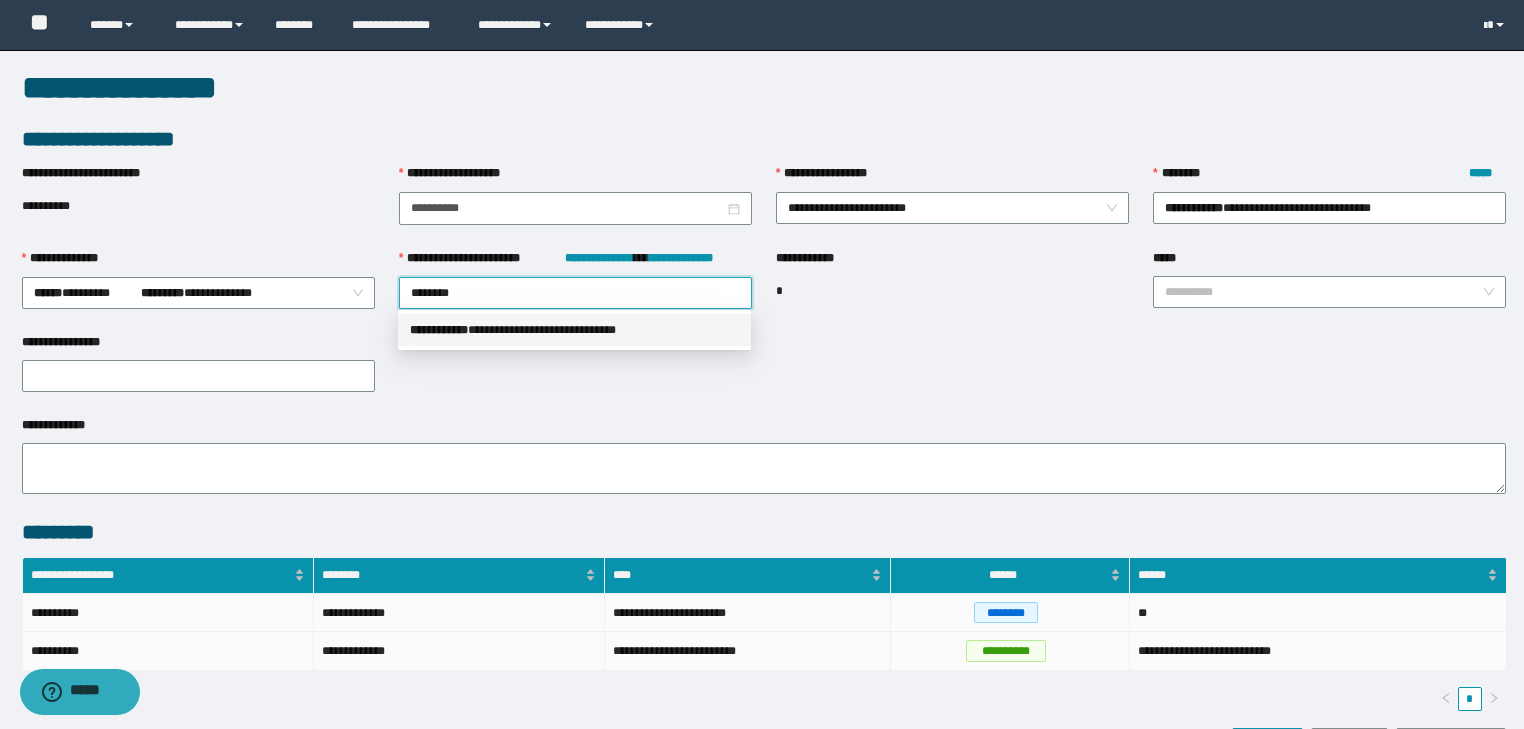 click on "**********" at bounding box center (574, 330) 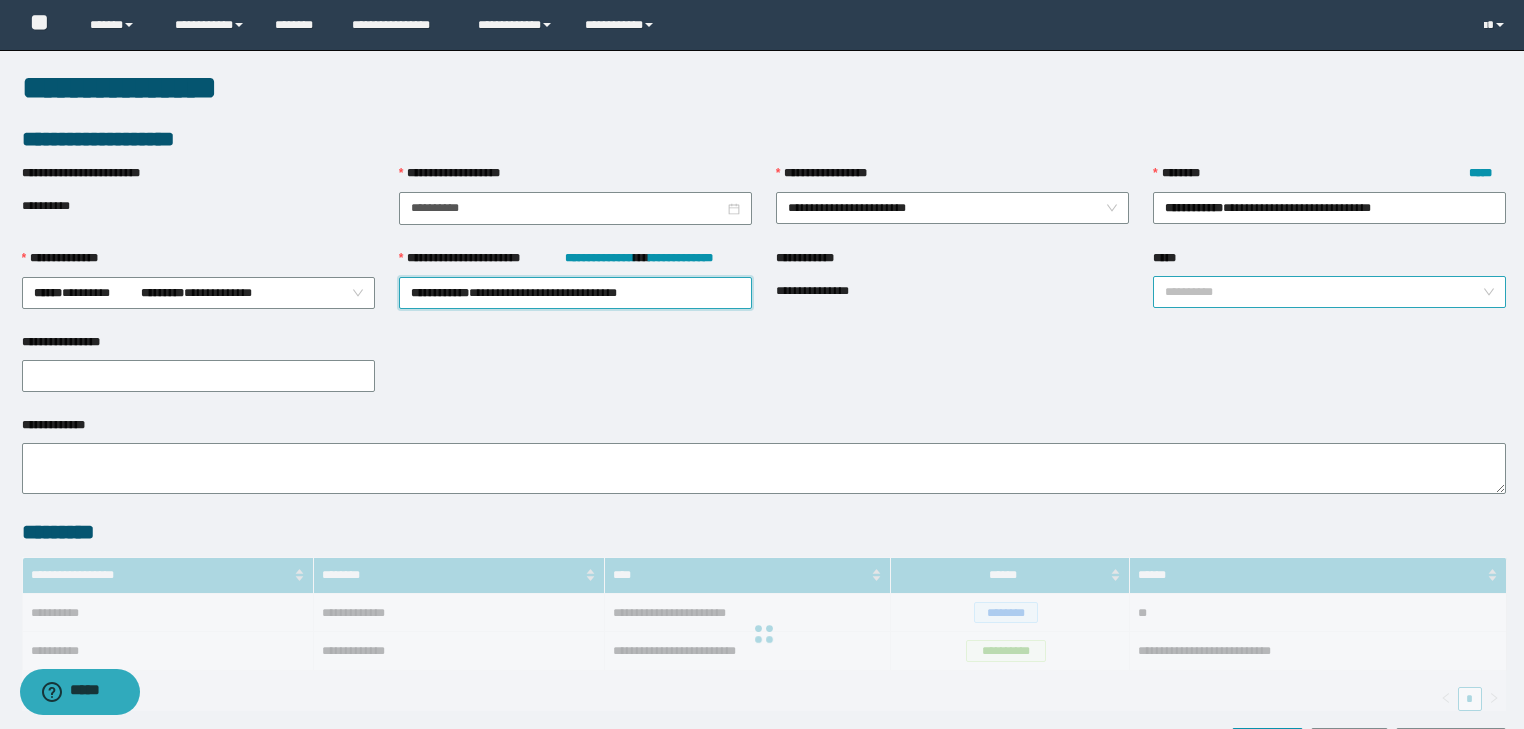 click on "*****" at bounding box center (1323, 292) 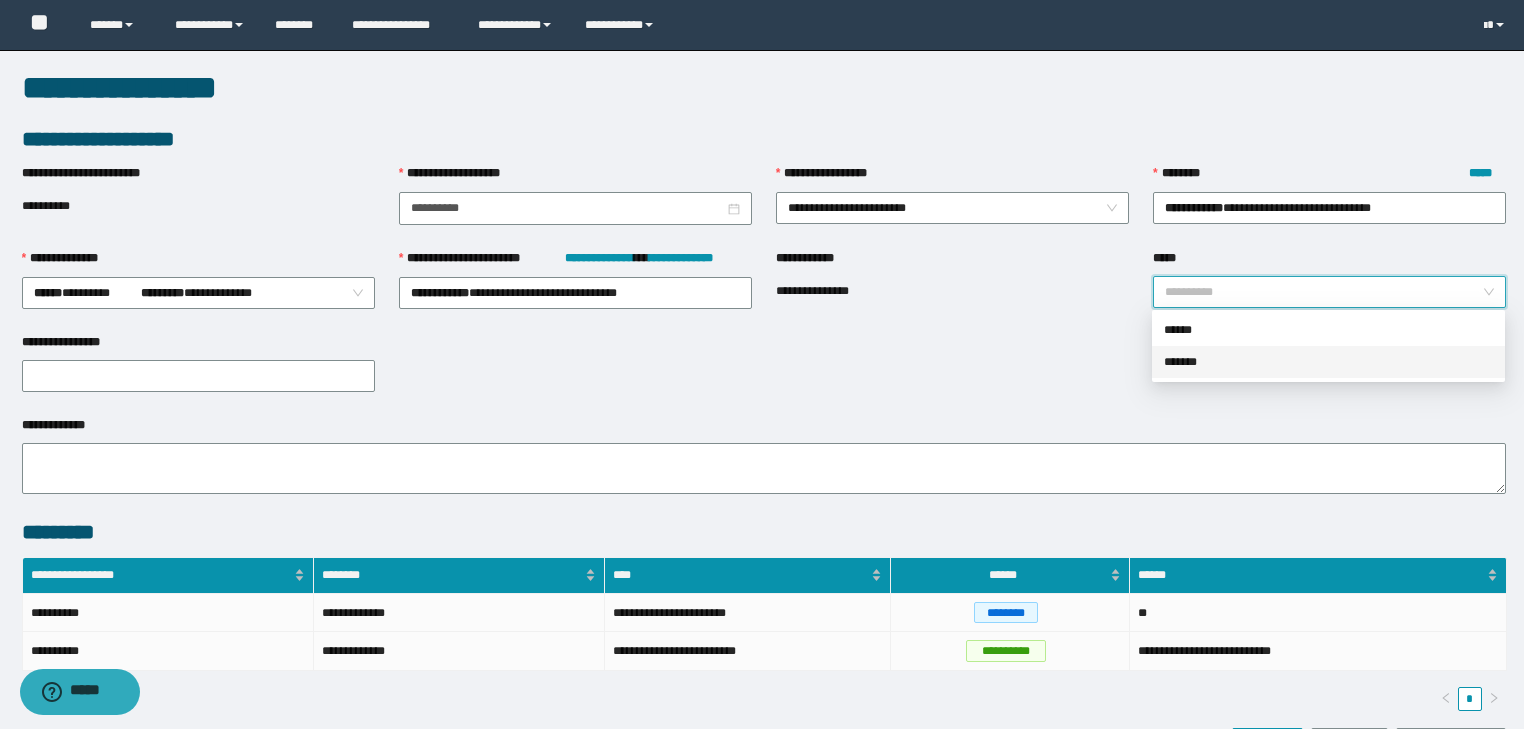 click on "*******" at bounding box center [1328, 362] 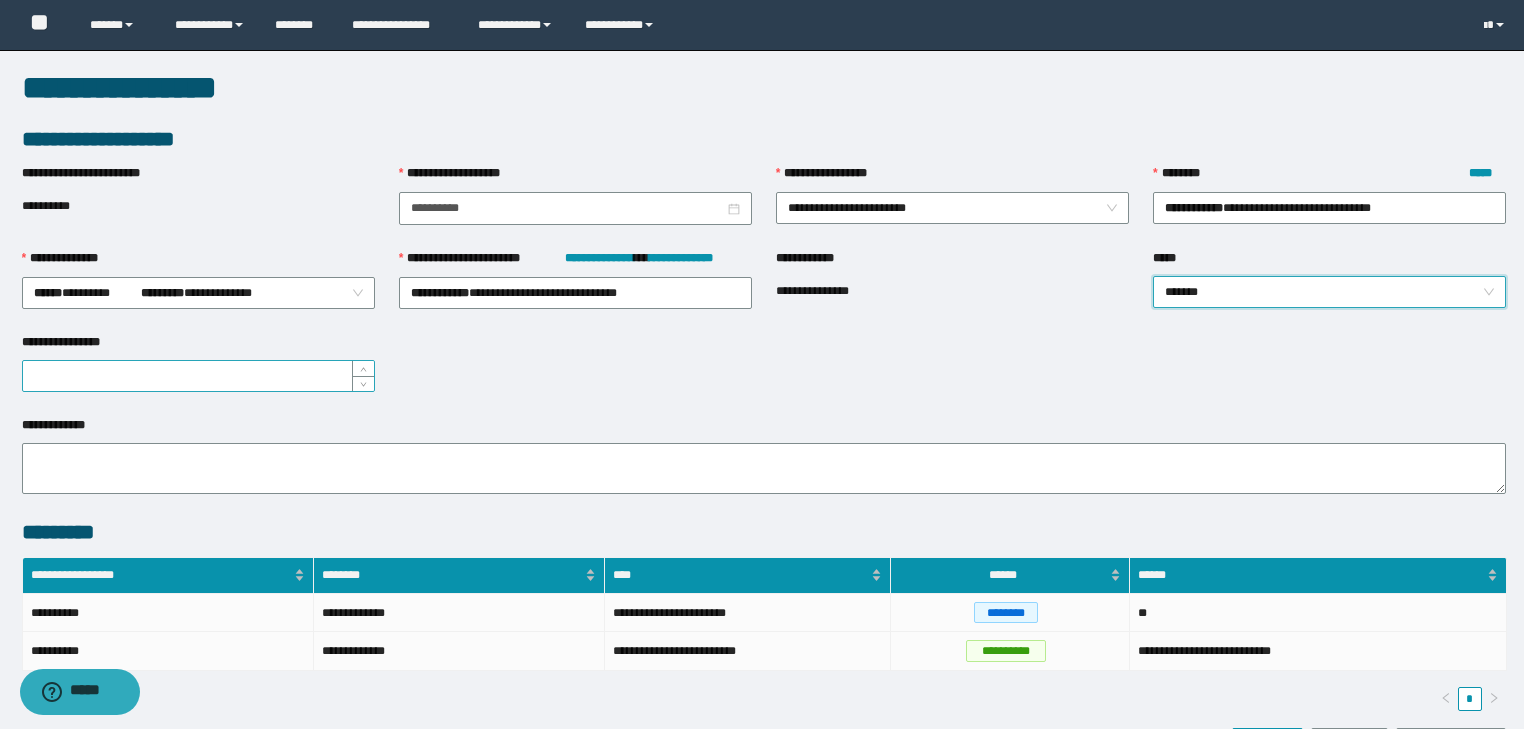 click on "**********" at bounding box center (198, 376) 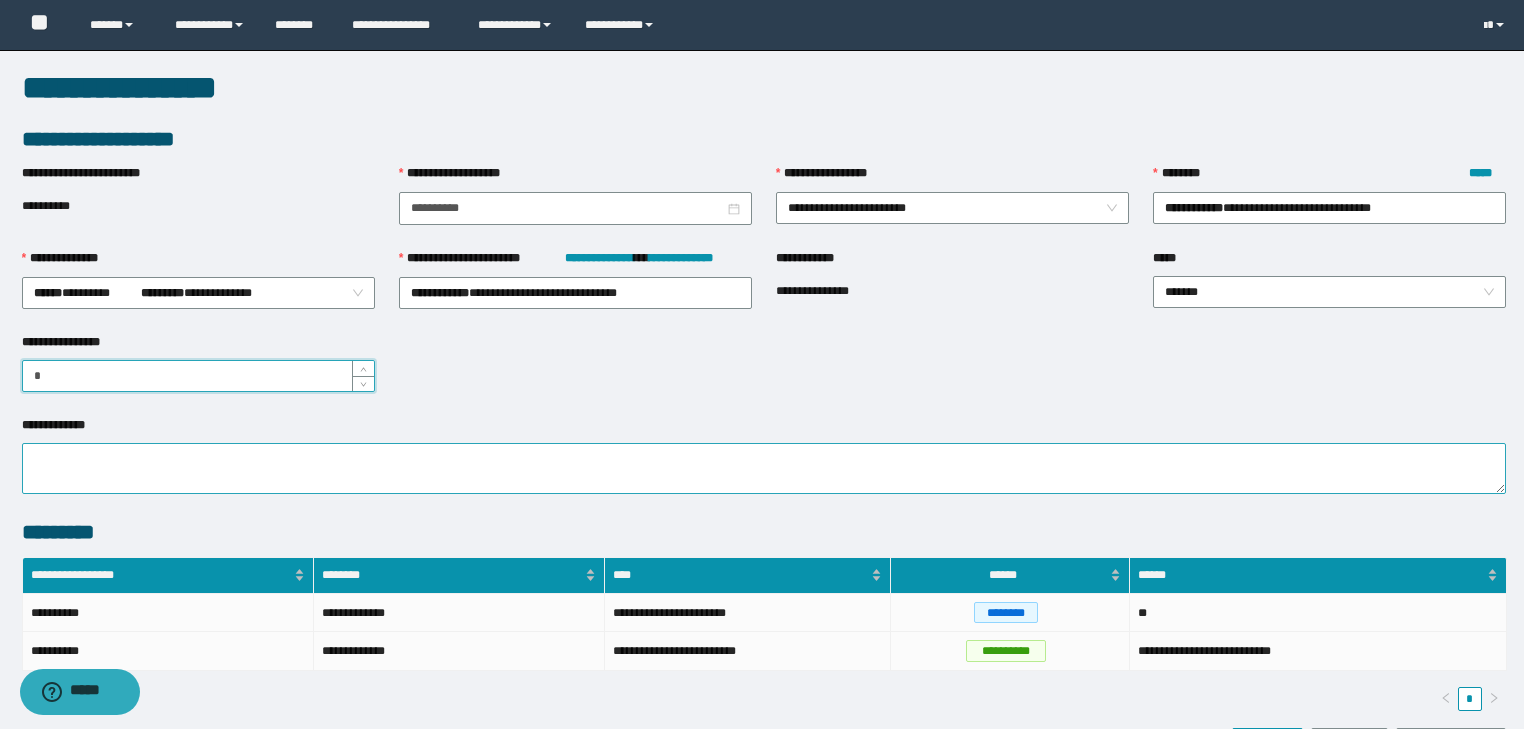 type on "*" 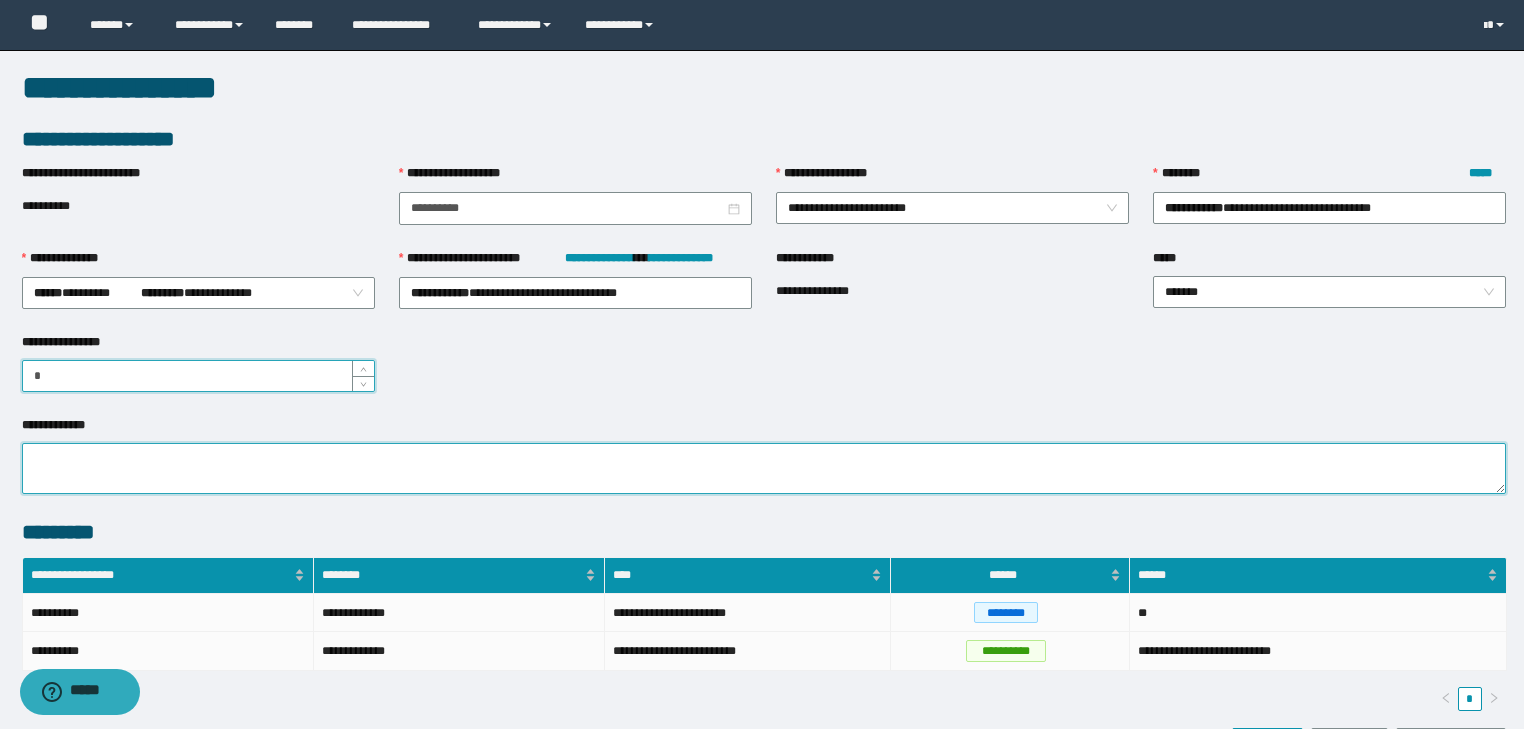 click on "**********" at bounding box center [764, 468] 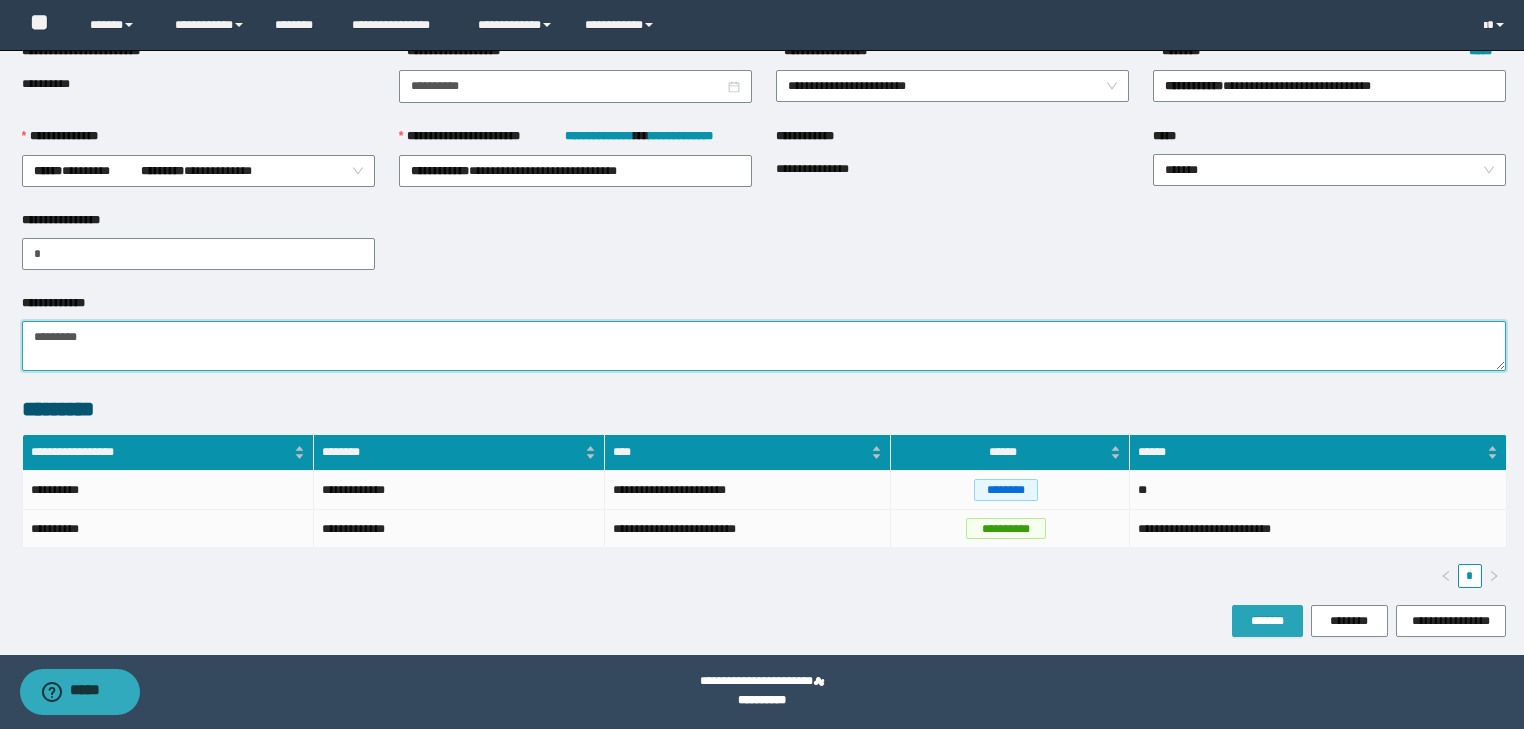 type on "*********" 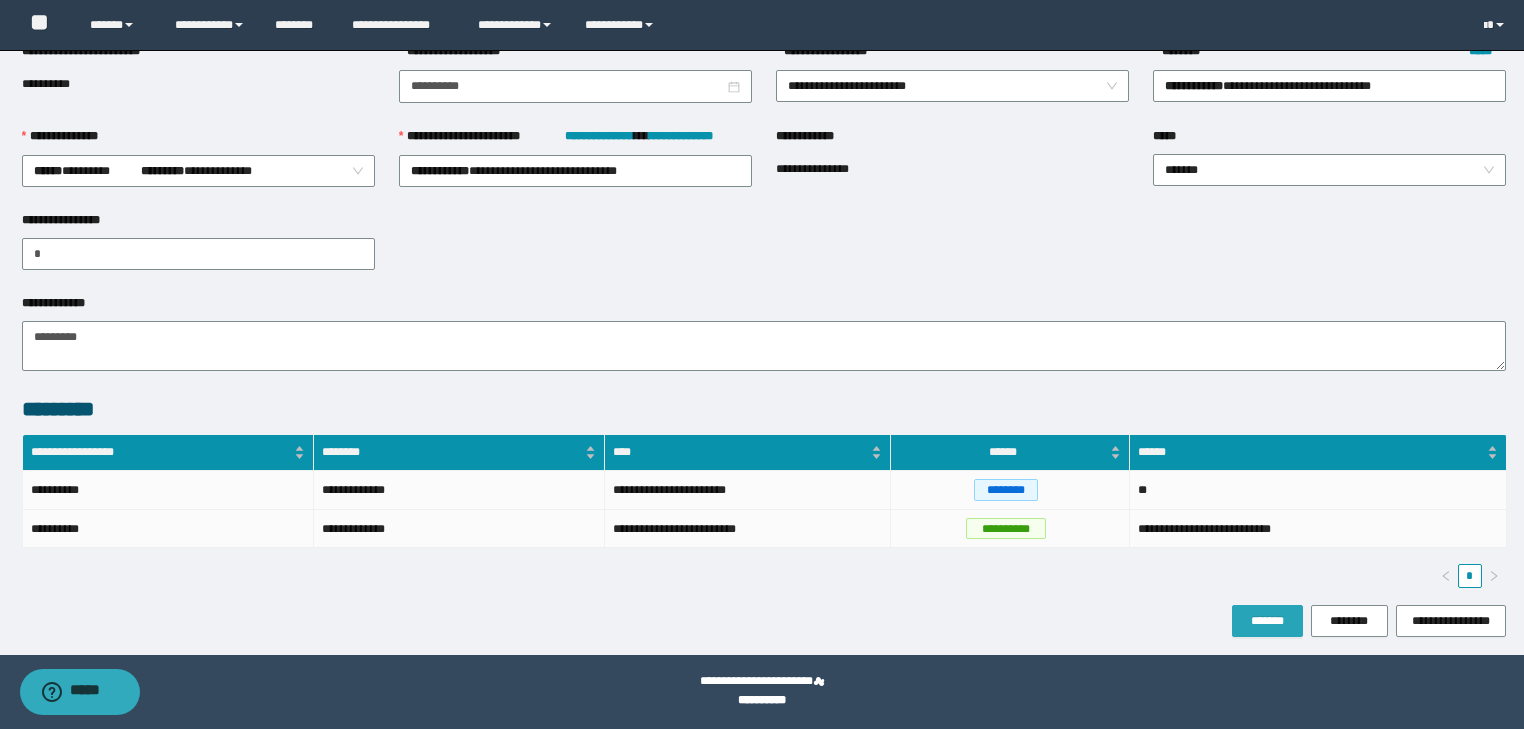 click on "*******" at bounding box center (1267, 621) 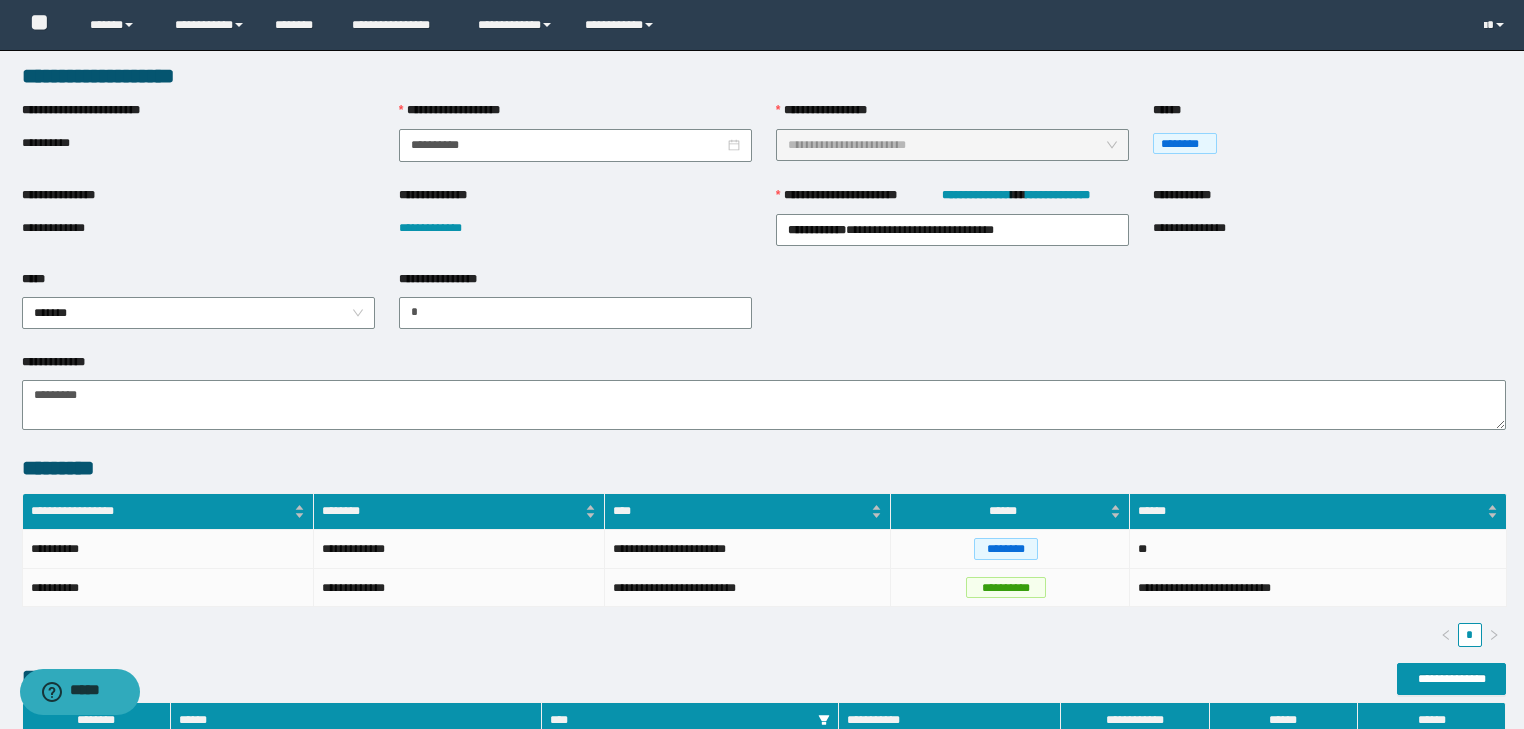scroll, scrollTop: 0, scrollLeft: 0, axis: both 